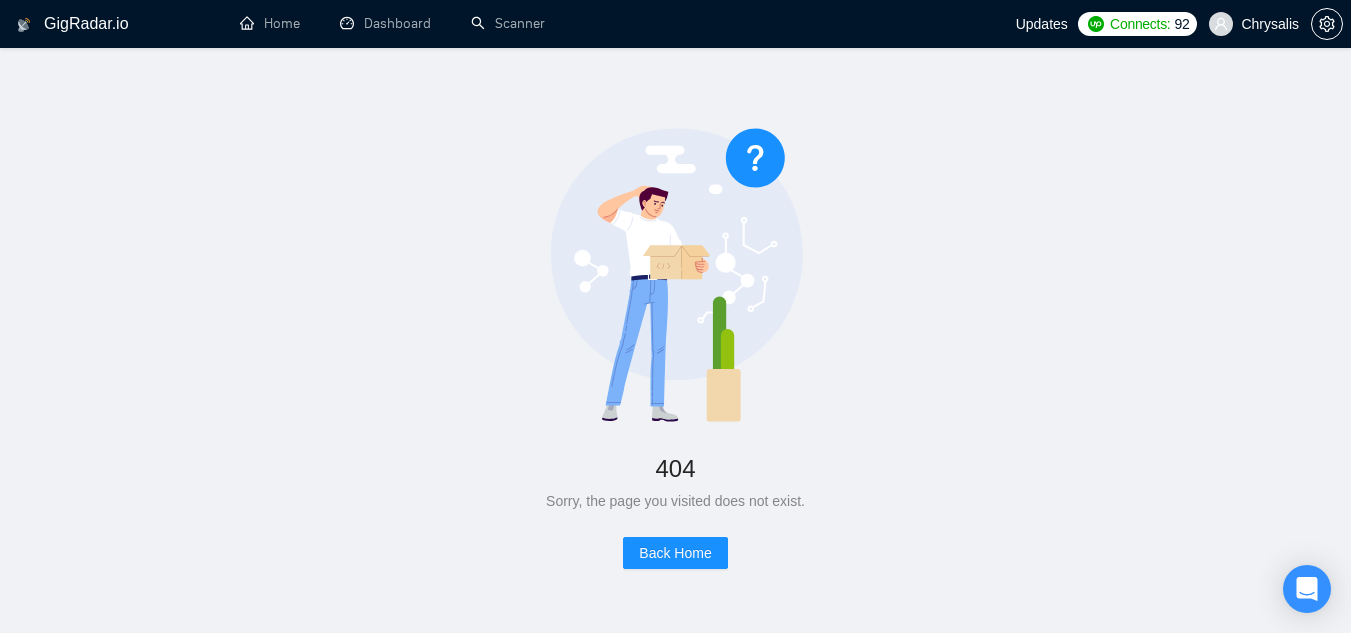 scroll, scrollTop: 0, scrollLeft: 0, axis: both 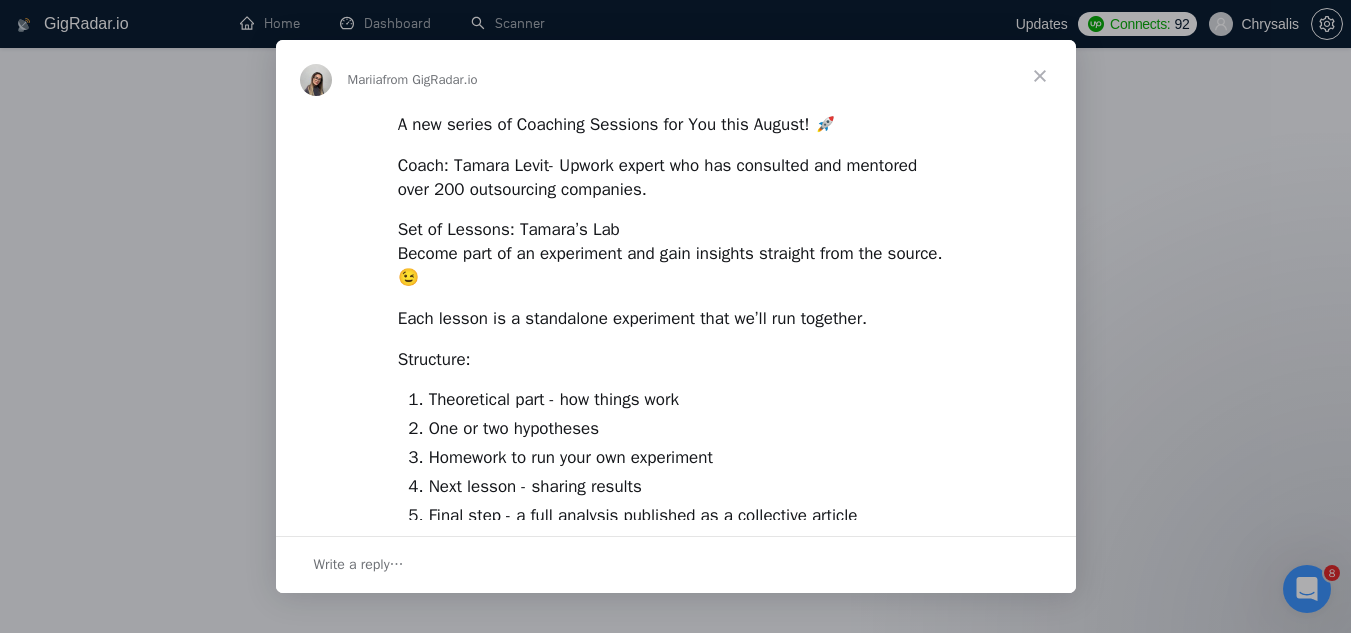 click at bounding box center [675, 316] 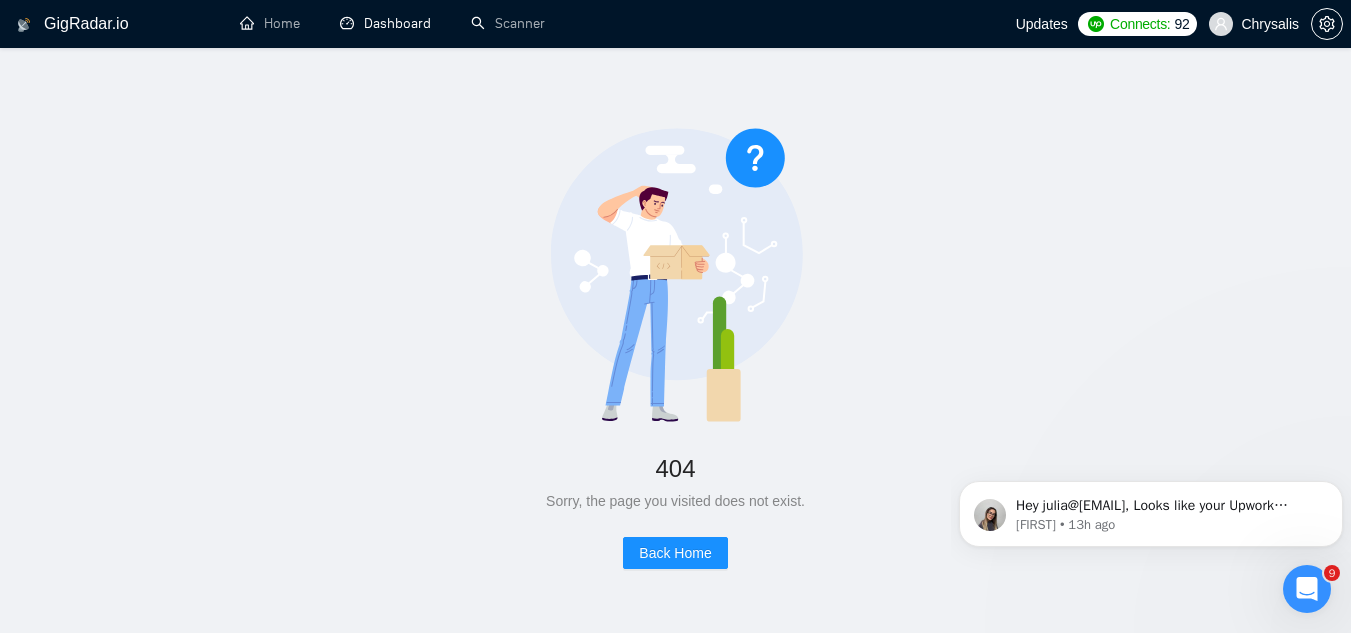 scroll, scrollTop: 0, scrollLeft: 0, axis: both 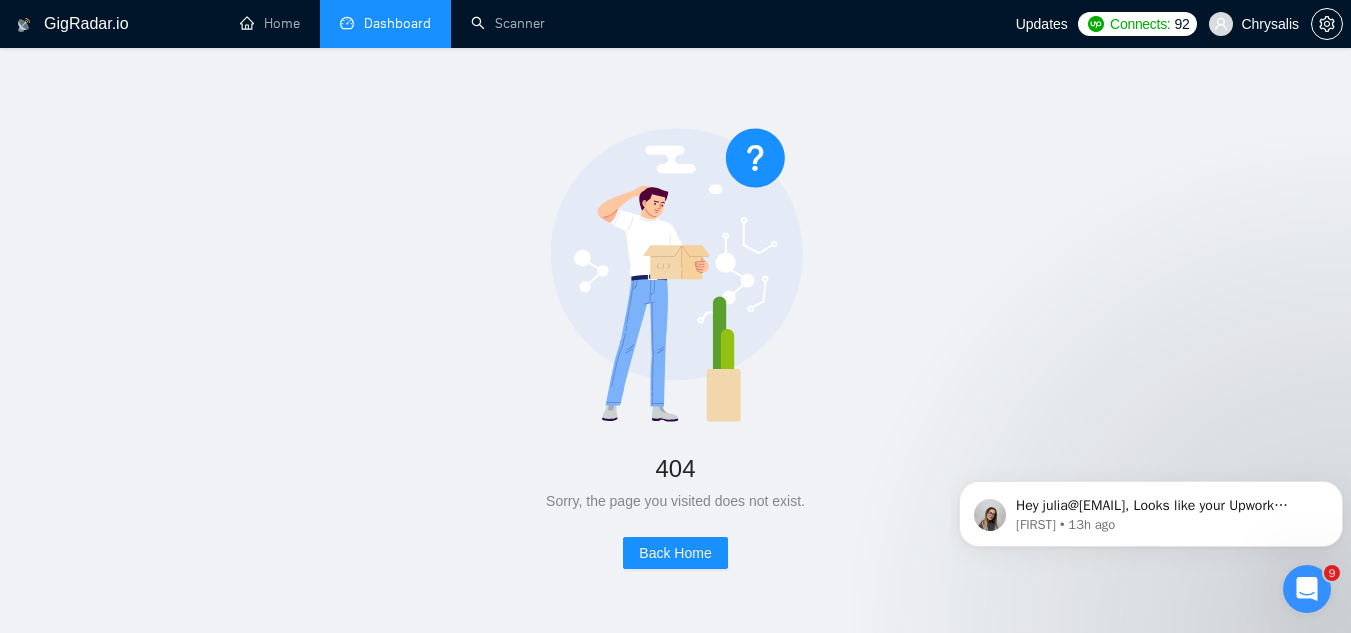 click on "Dashboard" at bounding box center [385, 23] 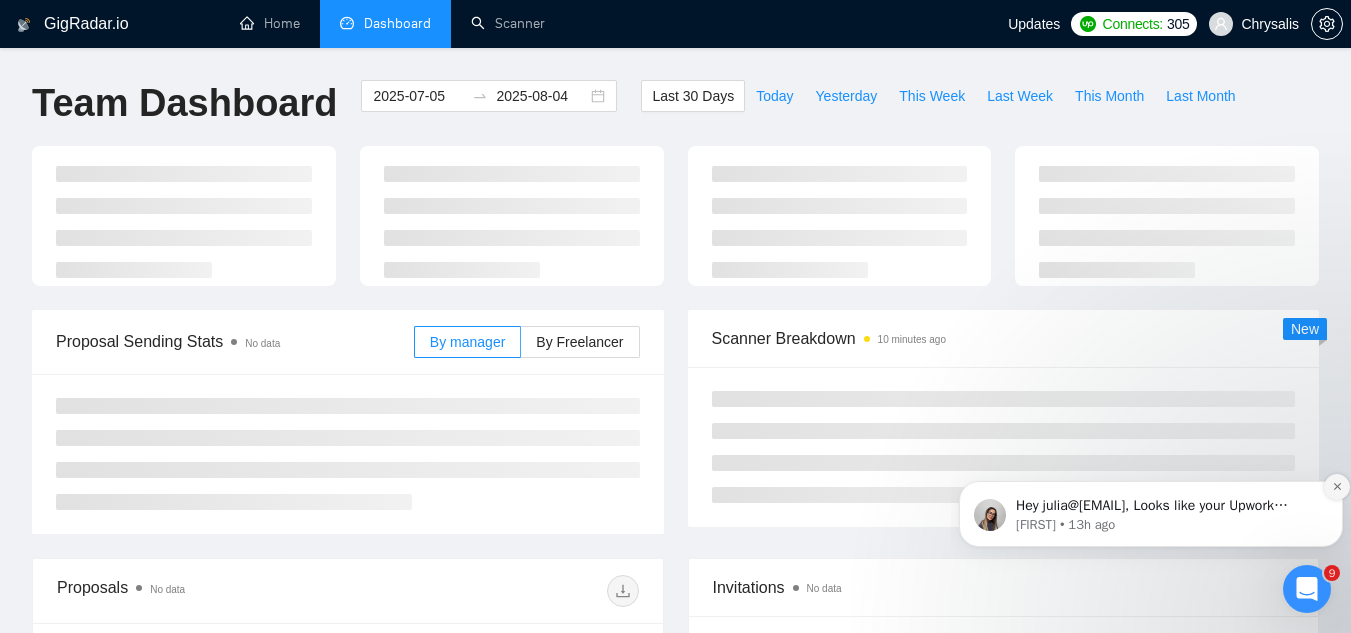 click 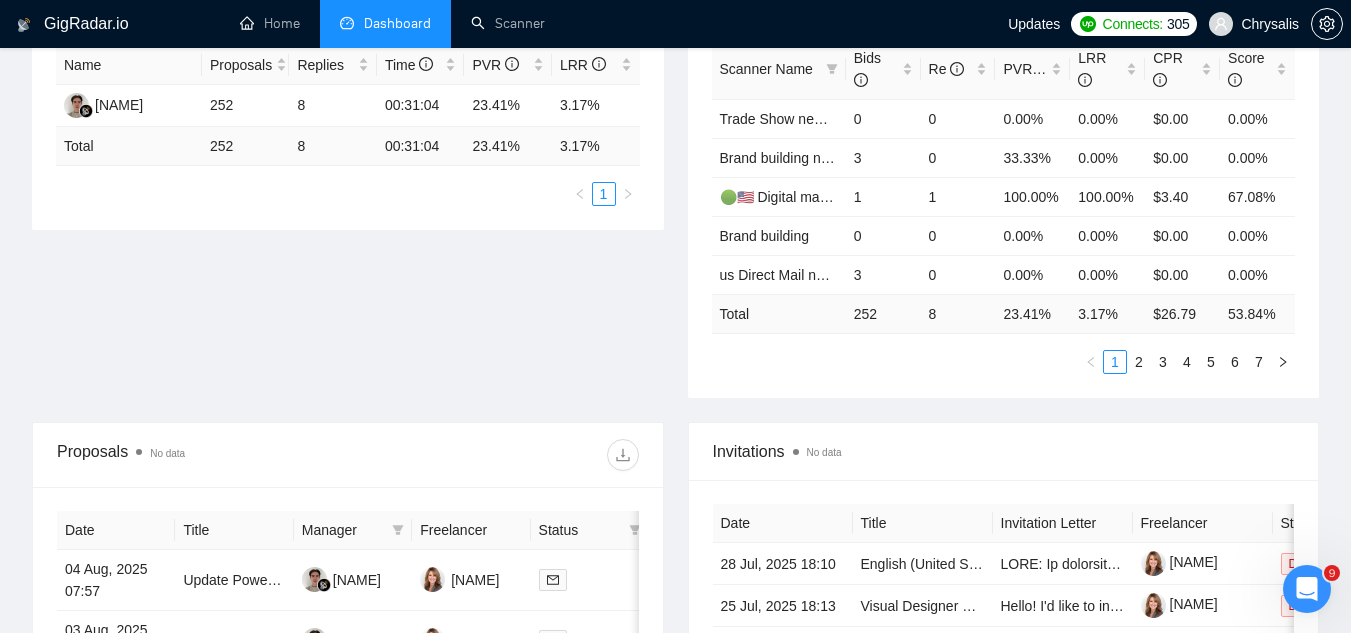 scroll, scrollTop: 0, scrollLeft: 0, axis: both 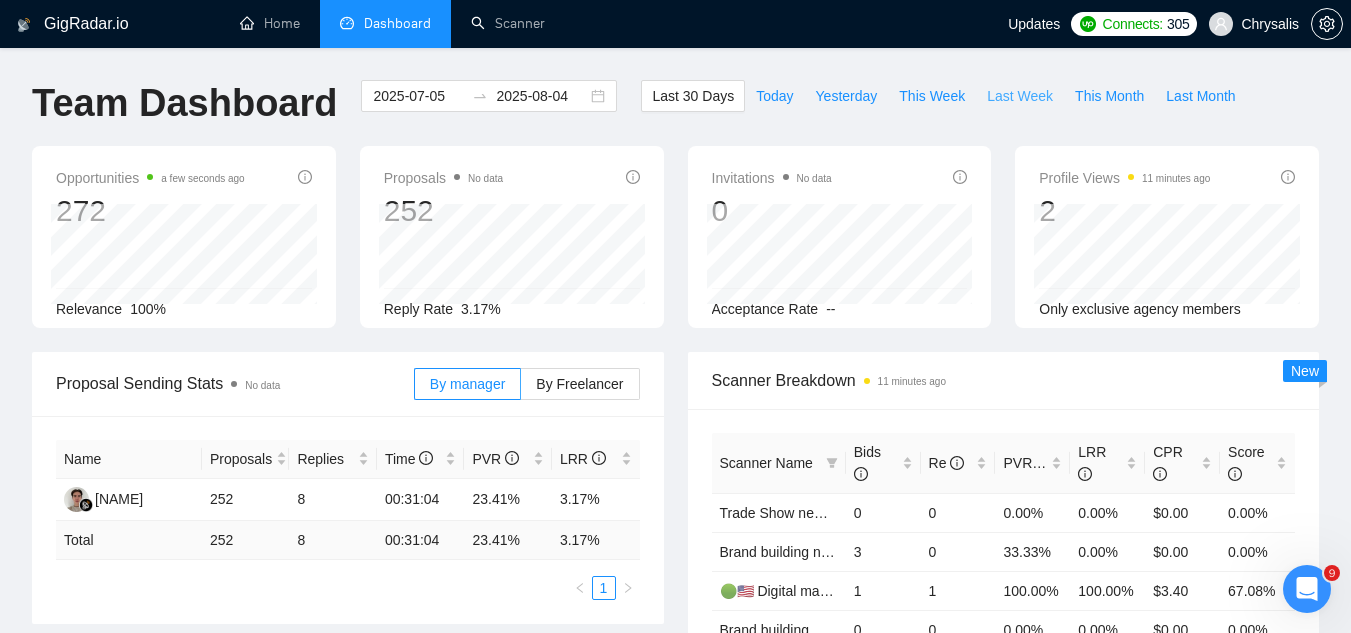 click on "Last Week" at bounding box center [1020, 96] 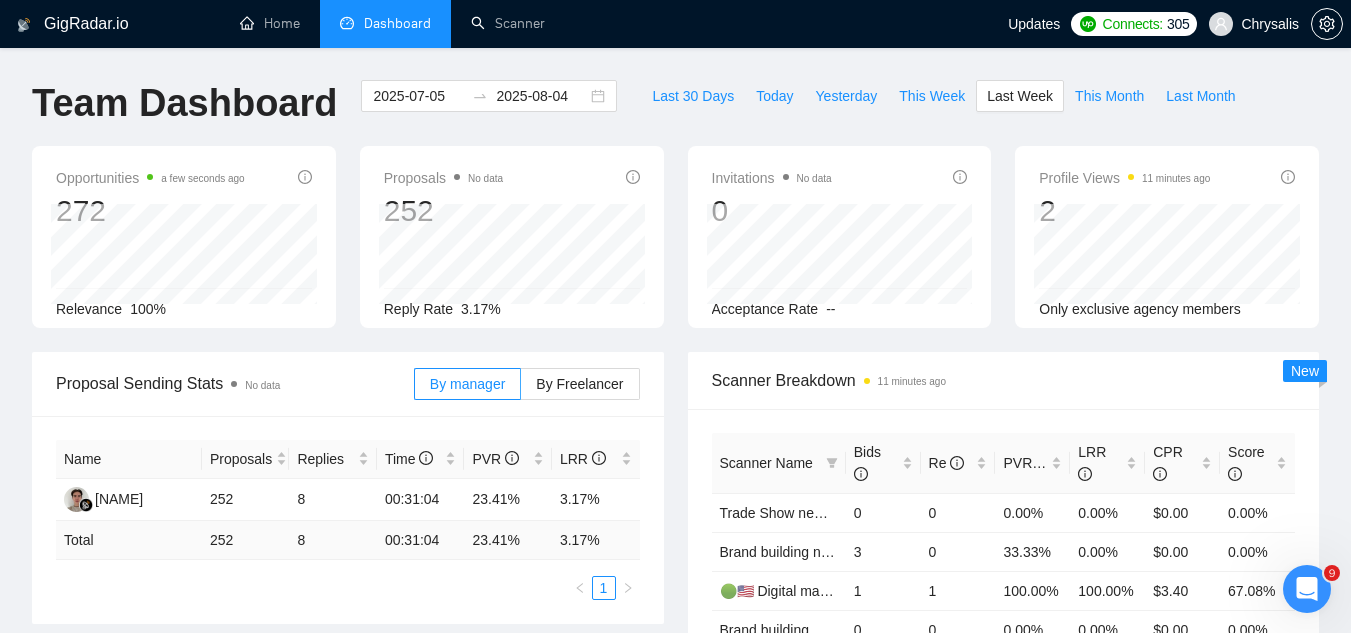 type on "2025-07-28" 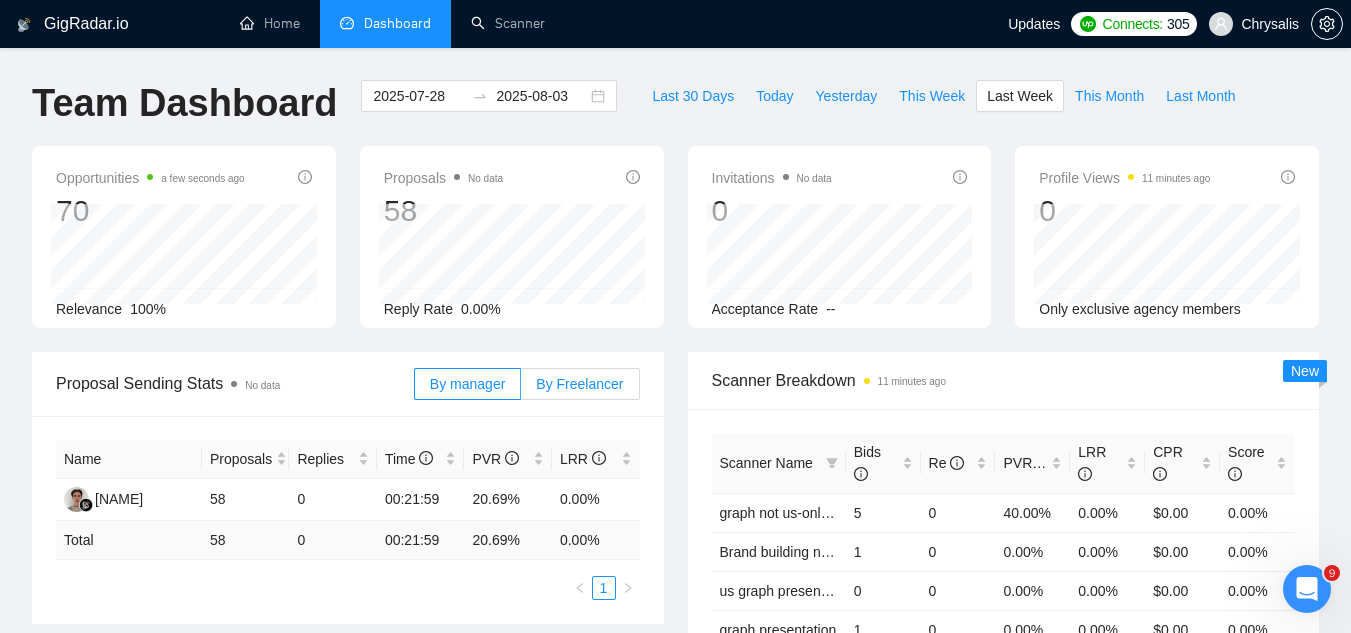 click on "By Freelancer" at bounding box center (579, 384) 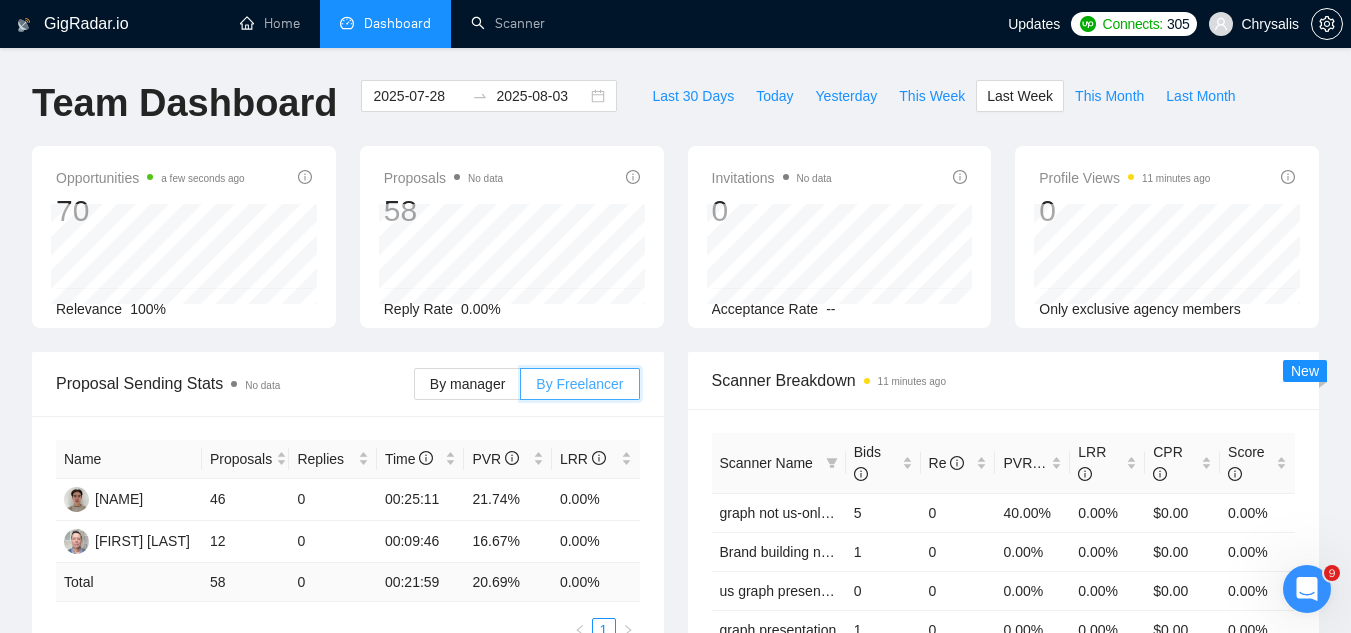 scroll, scrollTop: 100, scrollLeft: 0, axis: vertical 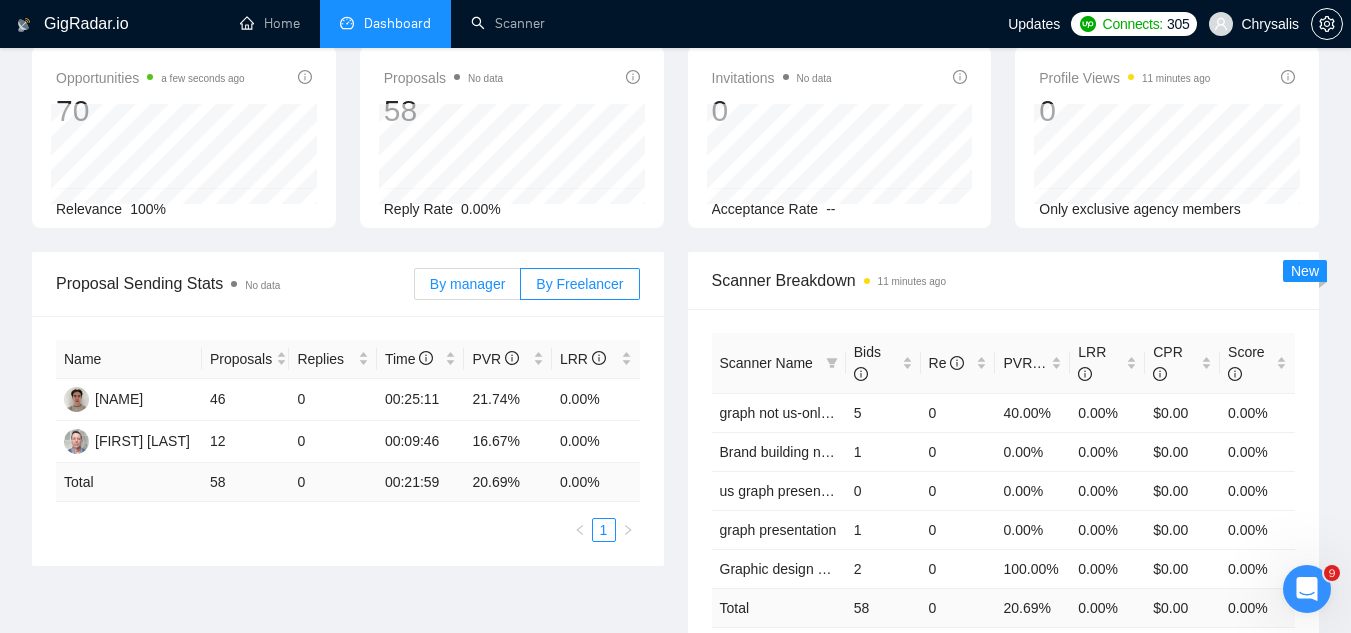 click on "By manager" at bounding box center (467, 284) 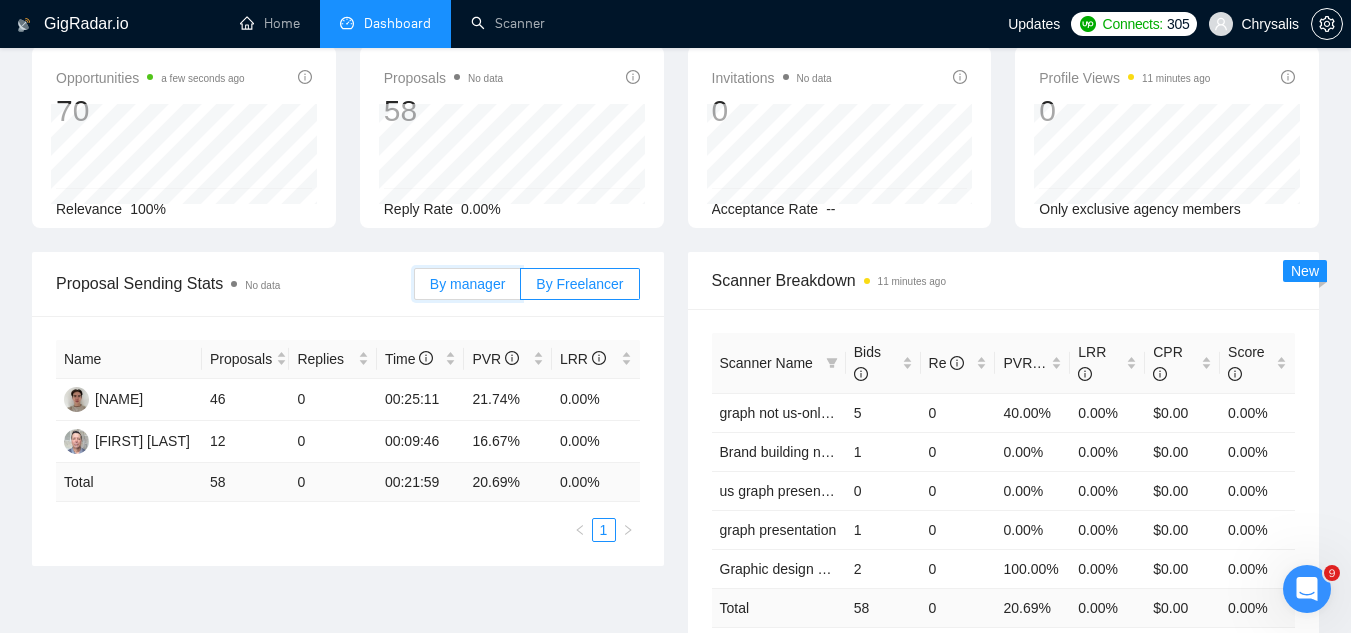 click on "By manager" at bounding box center [415, 289] 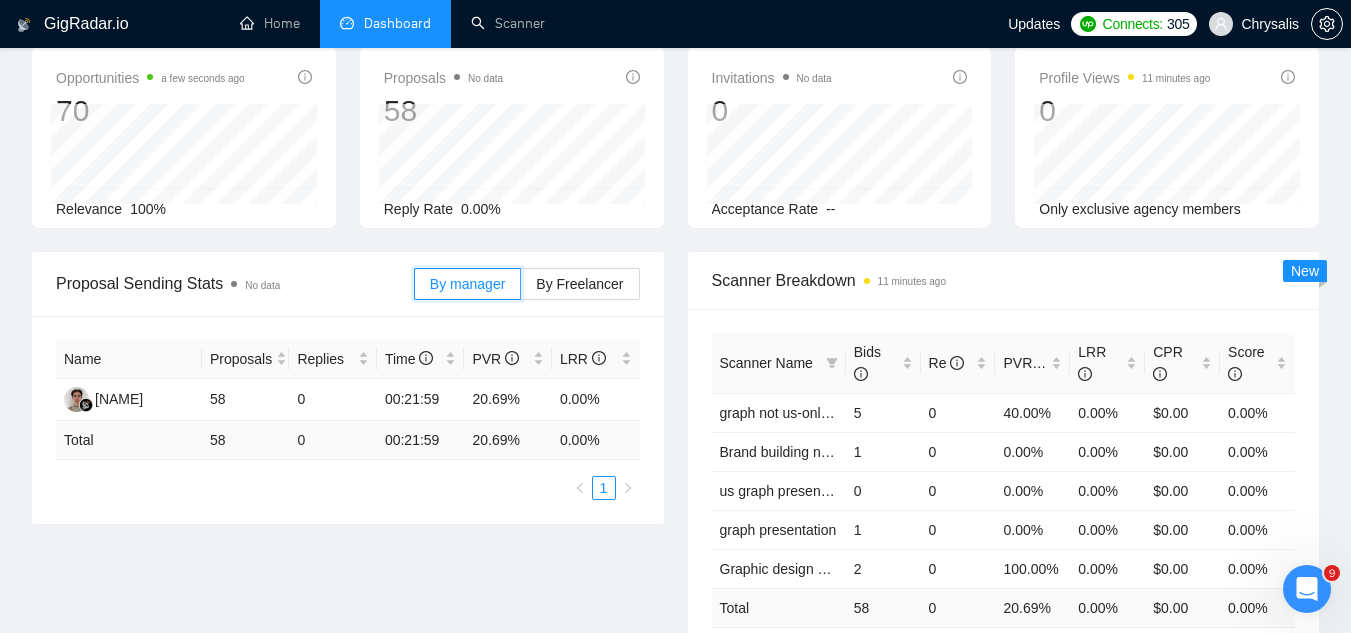 scroll, scrollTop: 0, scrollLeft: 0, axis: both 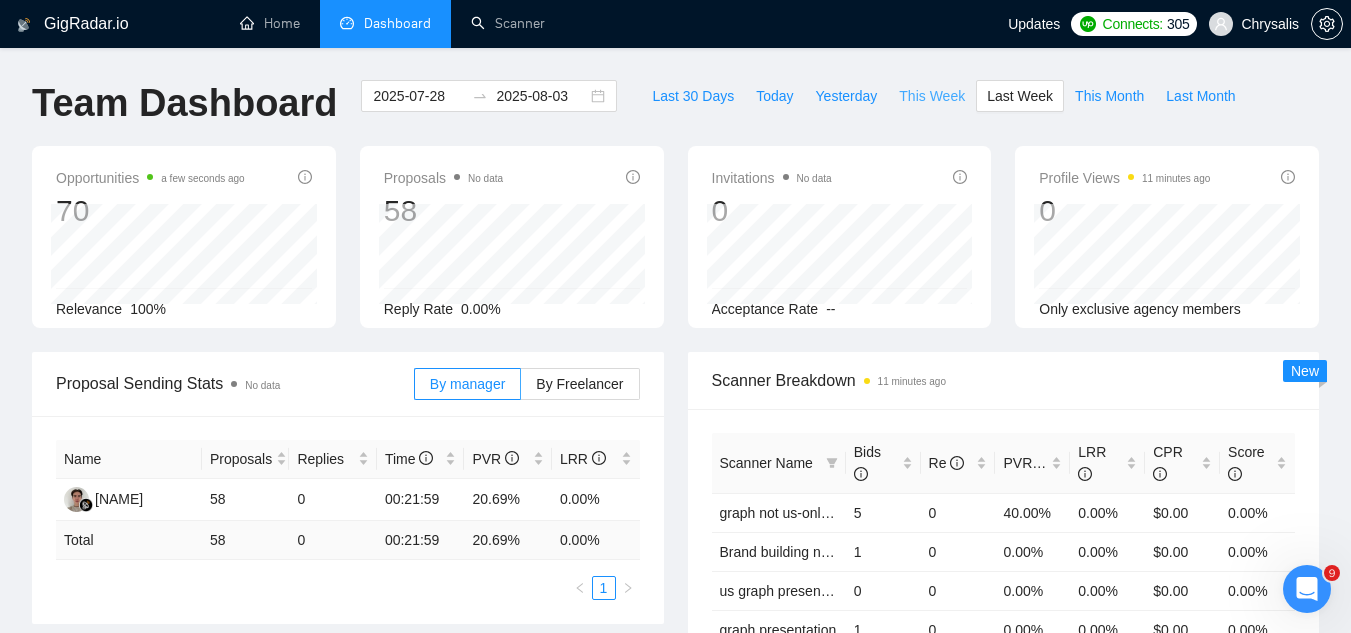 click on "This Week" at bounding box center (932, 96) 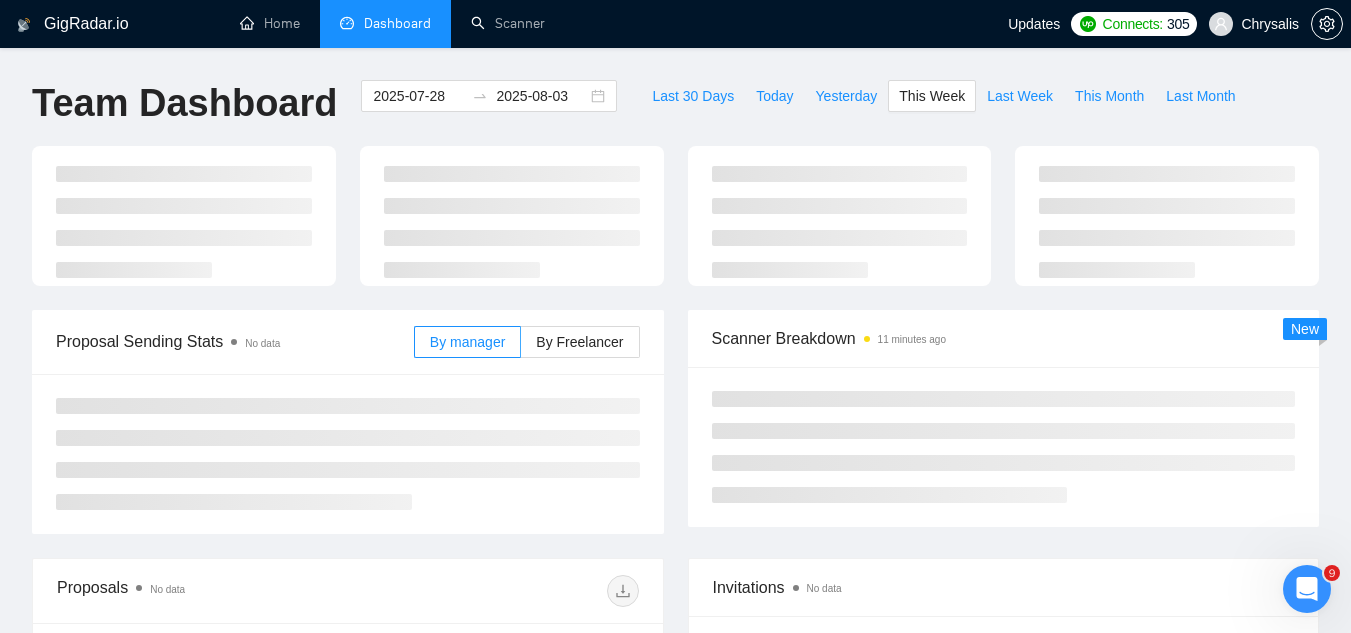 type on "2025-08-04" 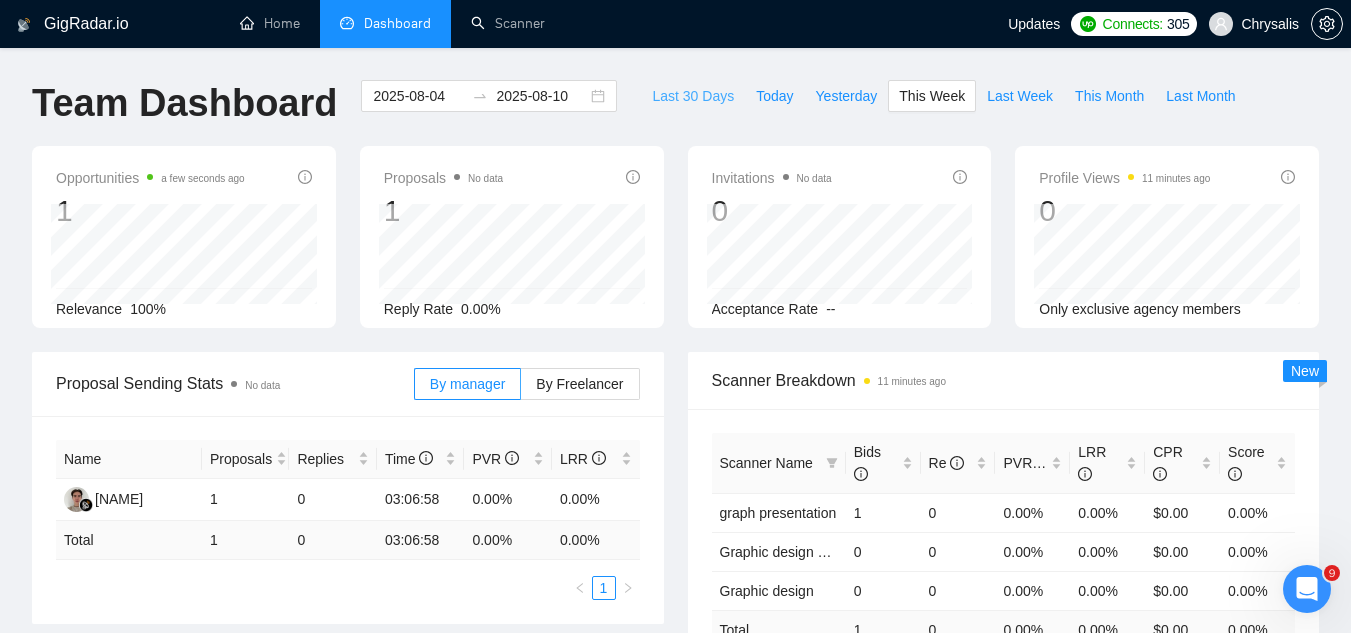 click on "Last 30 Days" at bounding box center (693, 96) 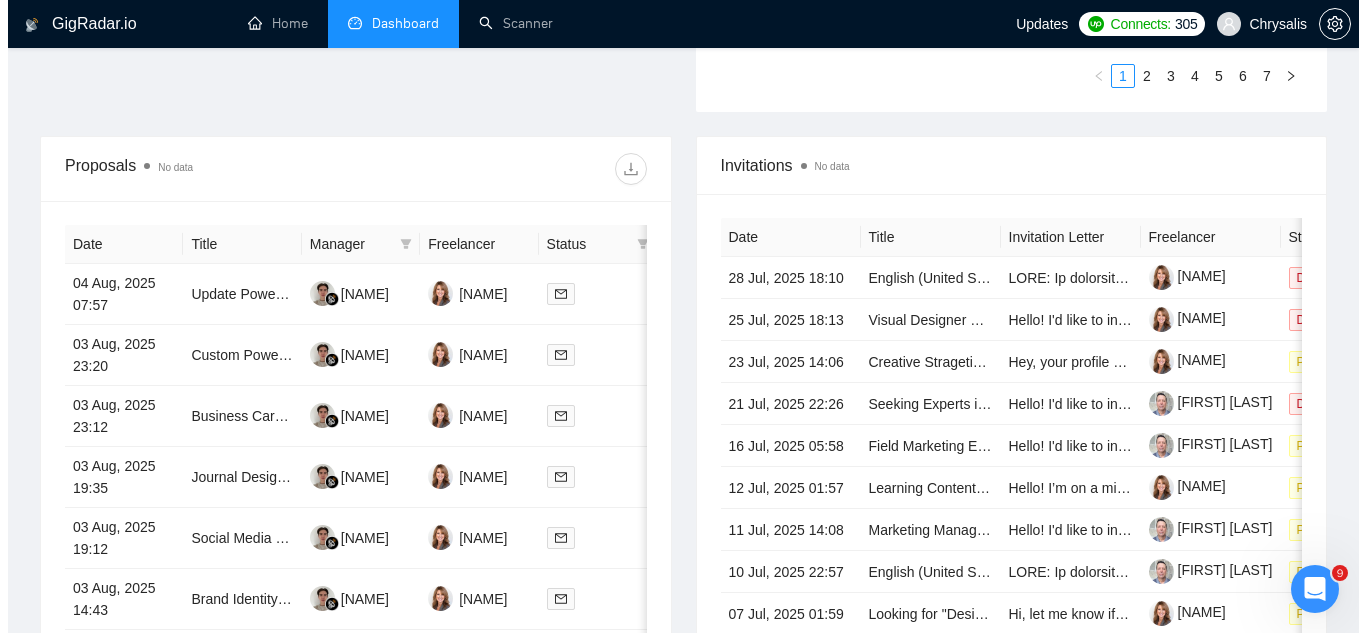 scroll, scrollTop: 700, scrollLeft: 0, axis: vertical 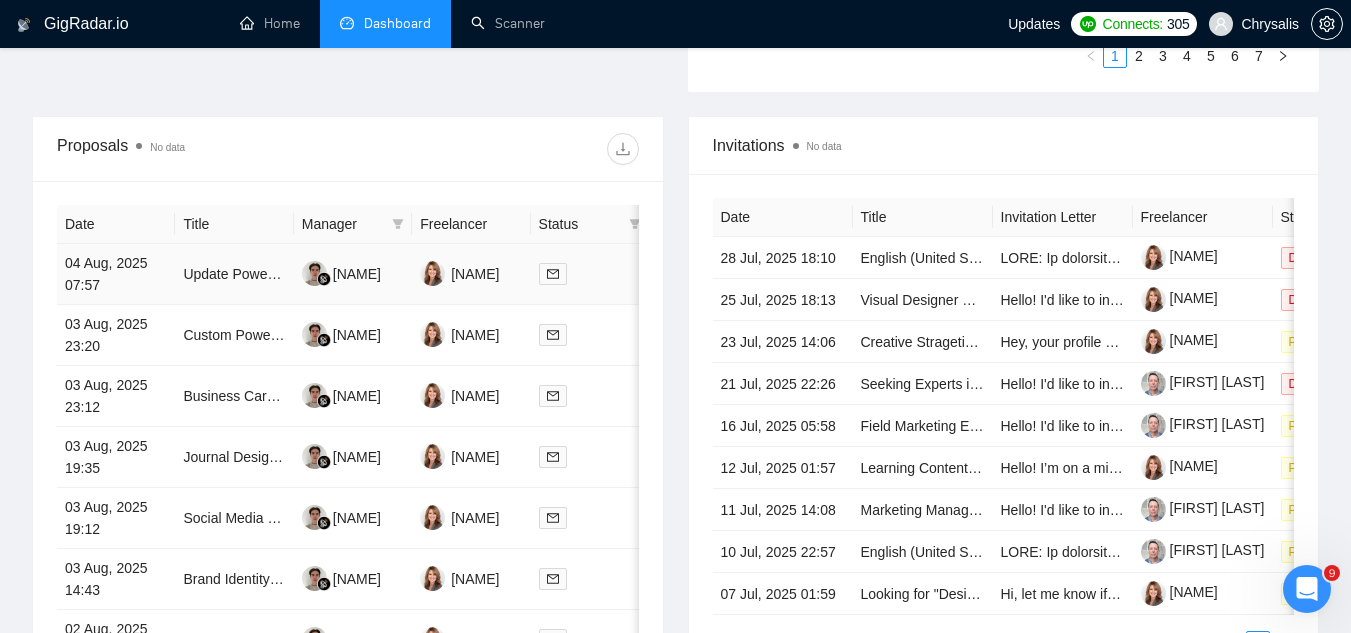 click on "Update PowerPoint presentation and workbook" at bounding box center (234, 274) 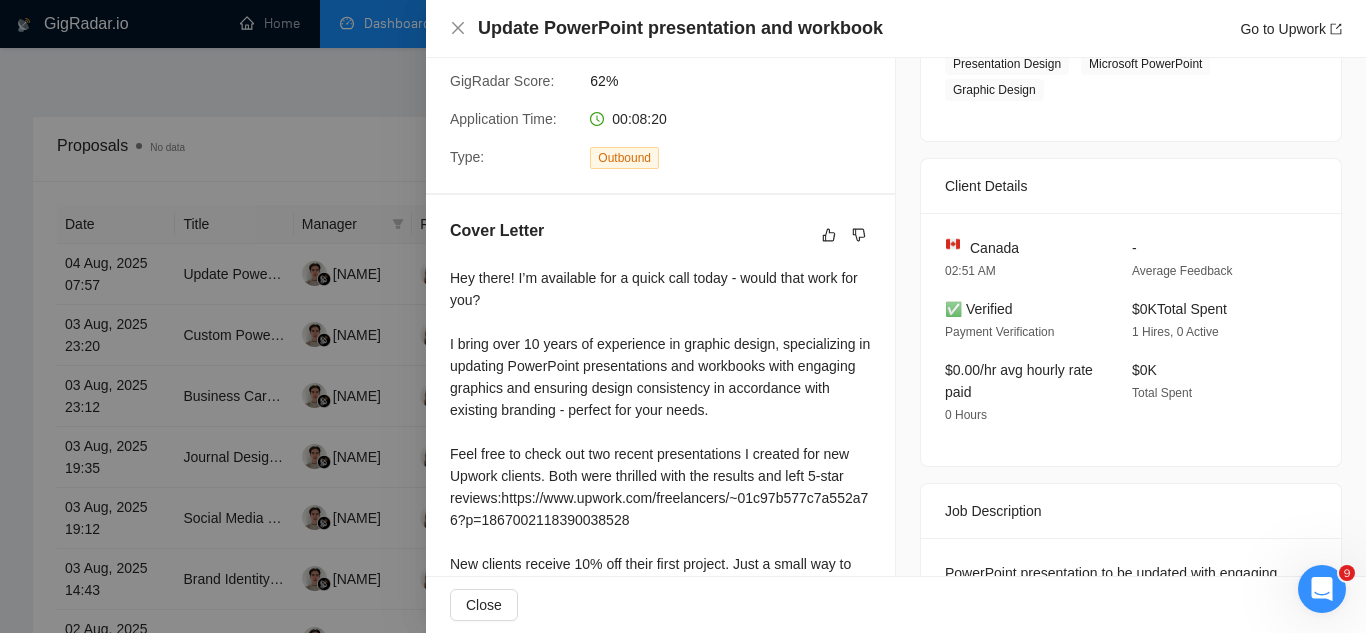 scroll, scrollTop: 400, scrollLeft: 0, axis: vertical 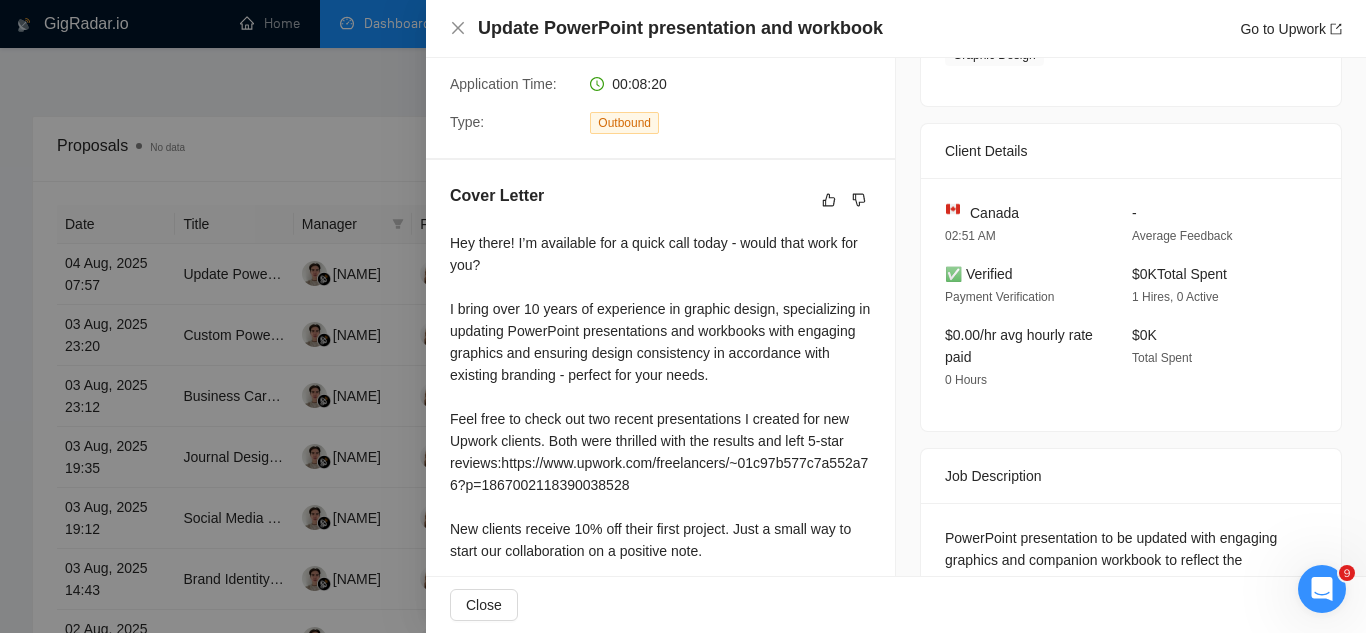 click at bounding box center [683, 316] 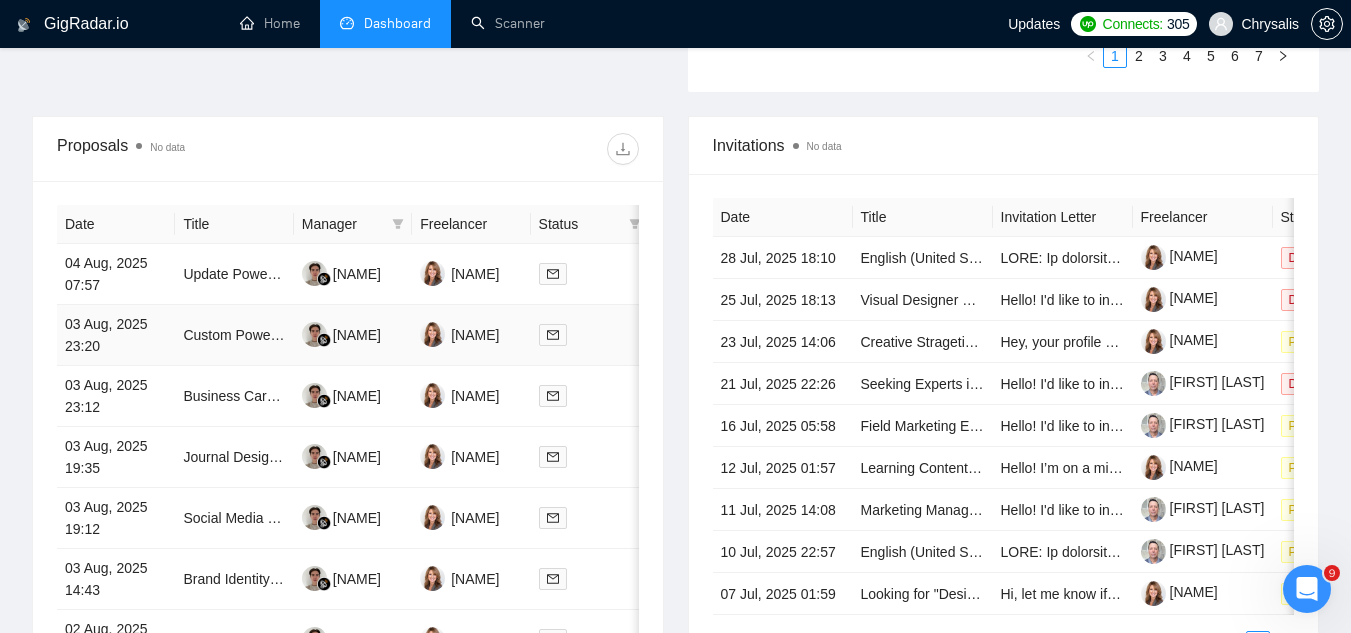 click on "Custom PowerPoint Template & Graphic Design Projects" at bounding box center (234, 335) 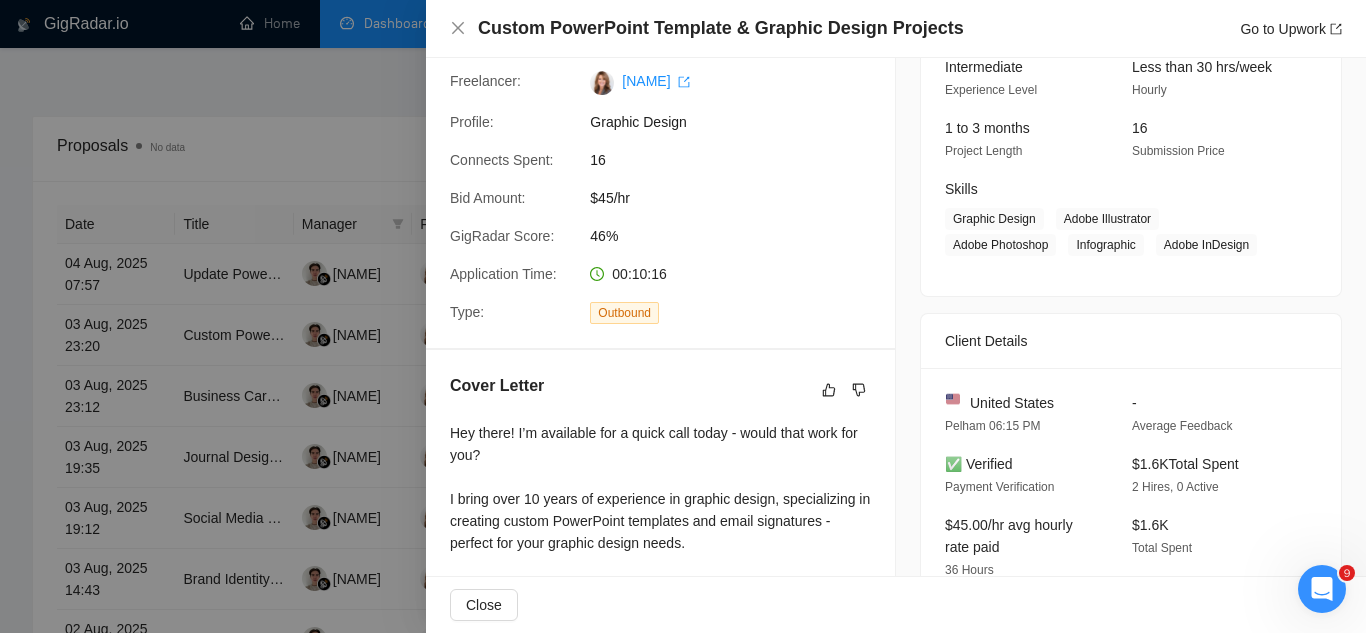 scroll, scrollTop: 178, scrollLeft: 0, axis: vertical 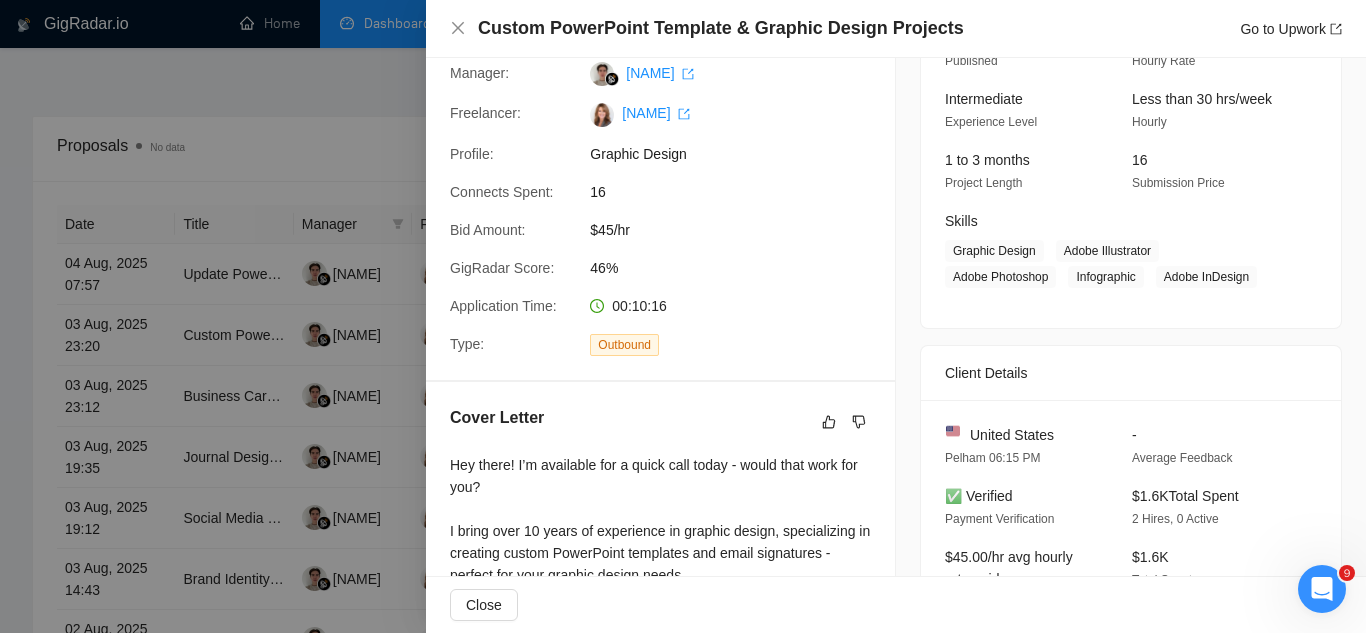 click at bounding box center (683, 316) 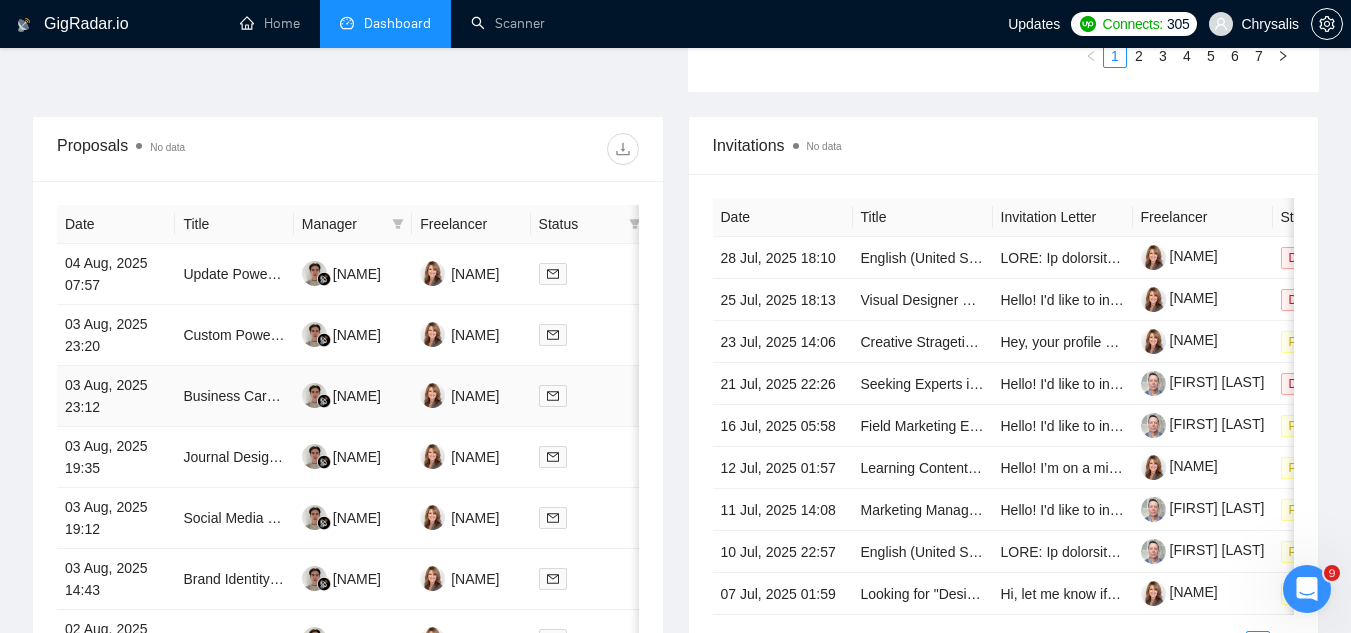 click on "Business Card and Logo Design Update for Merchandise" at bounding box center [234, 396] 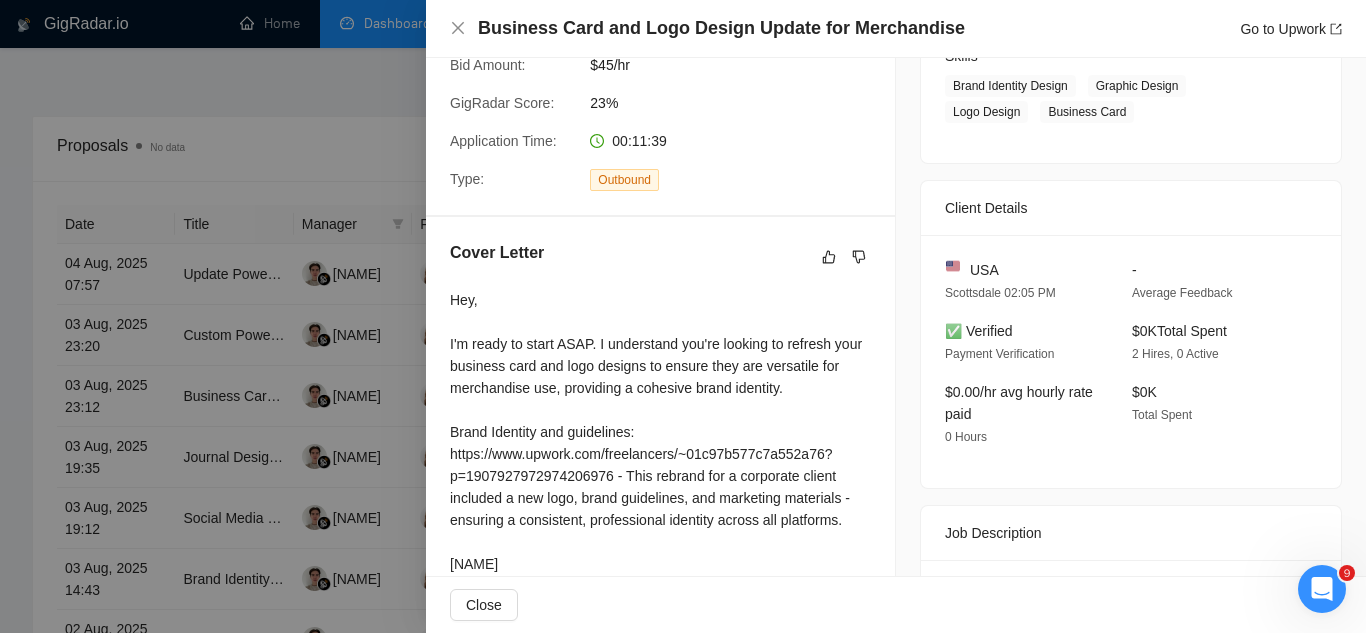 scroll, scrollTop: 378, scrollLeft: 0, axis: vertical 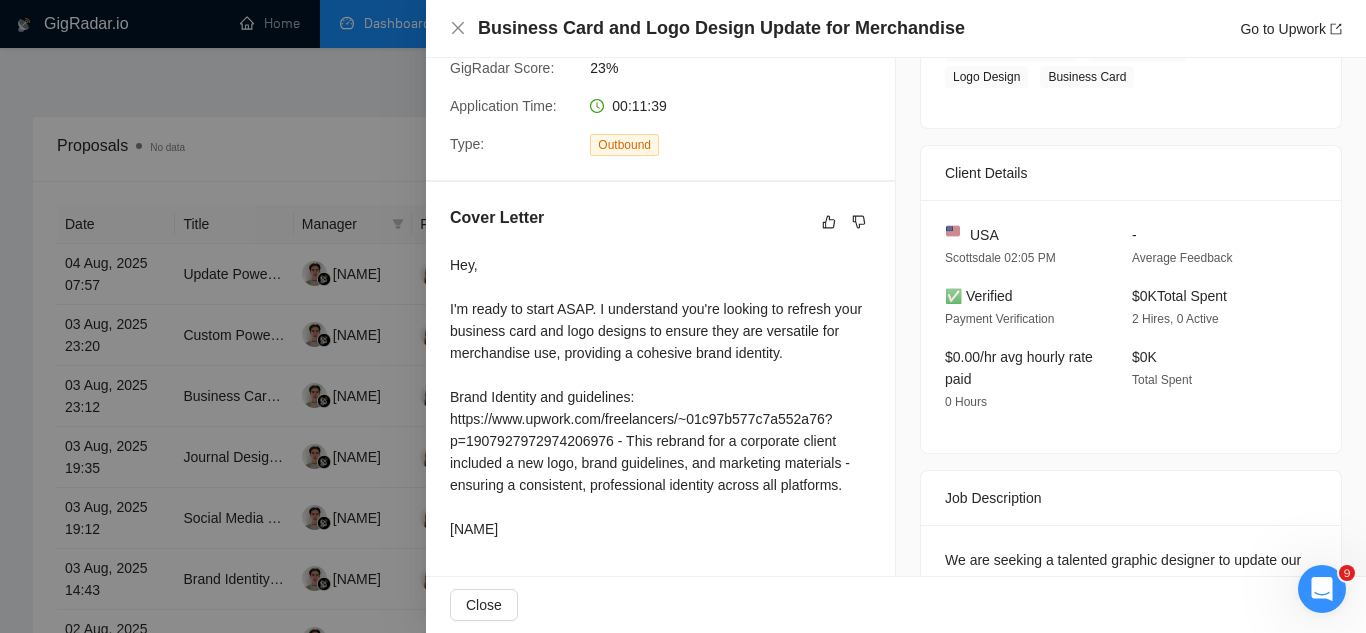 click at bounding box center [683, 316] 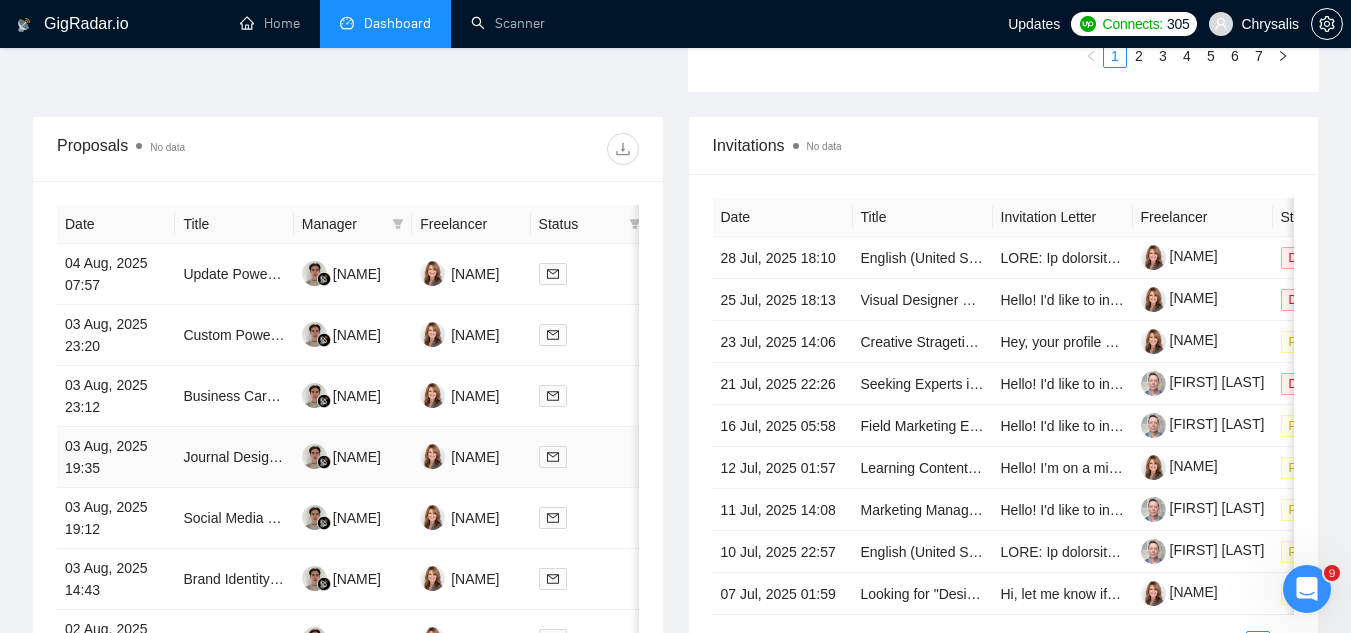 click on "Journal Design and Formatting for 'Unbound Mom'" at bounding box center (234, 457) 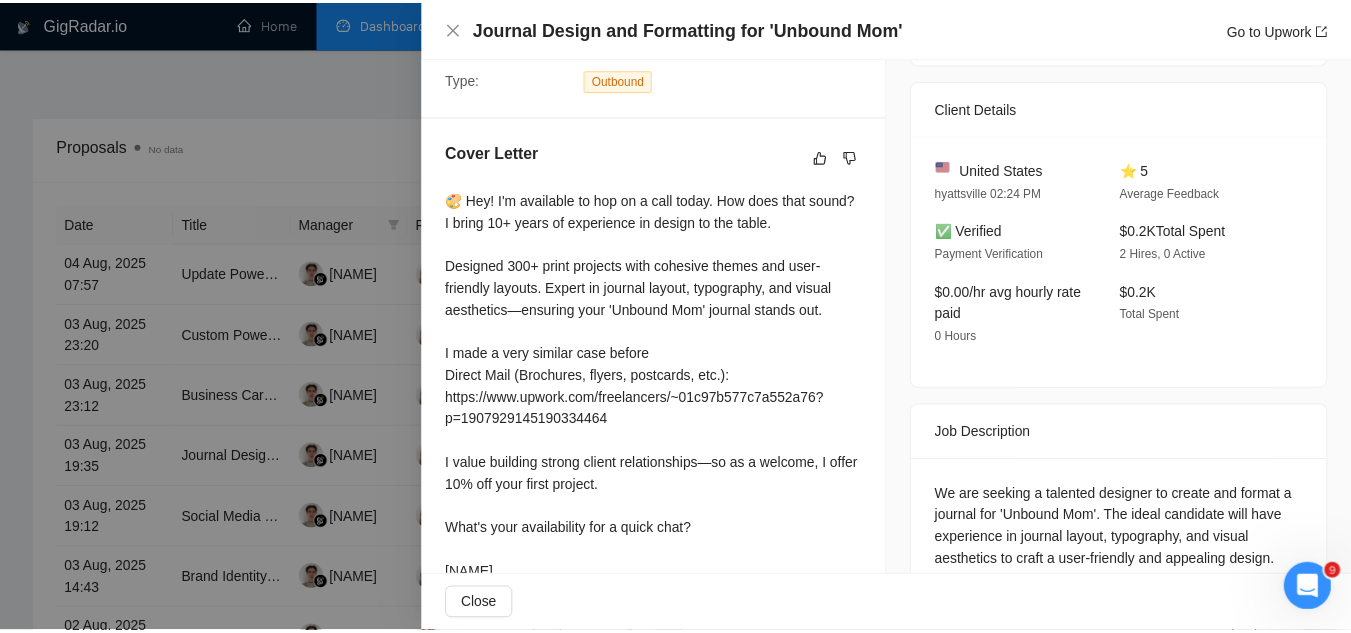 scroll, scrollTop: 478, scrollLeft: 0, axis: vertical 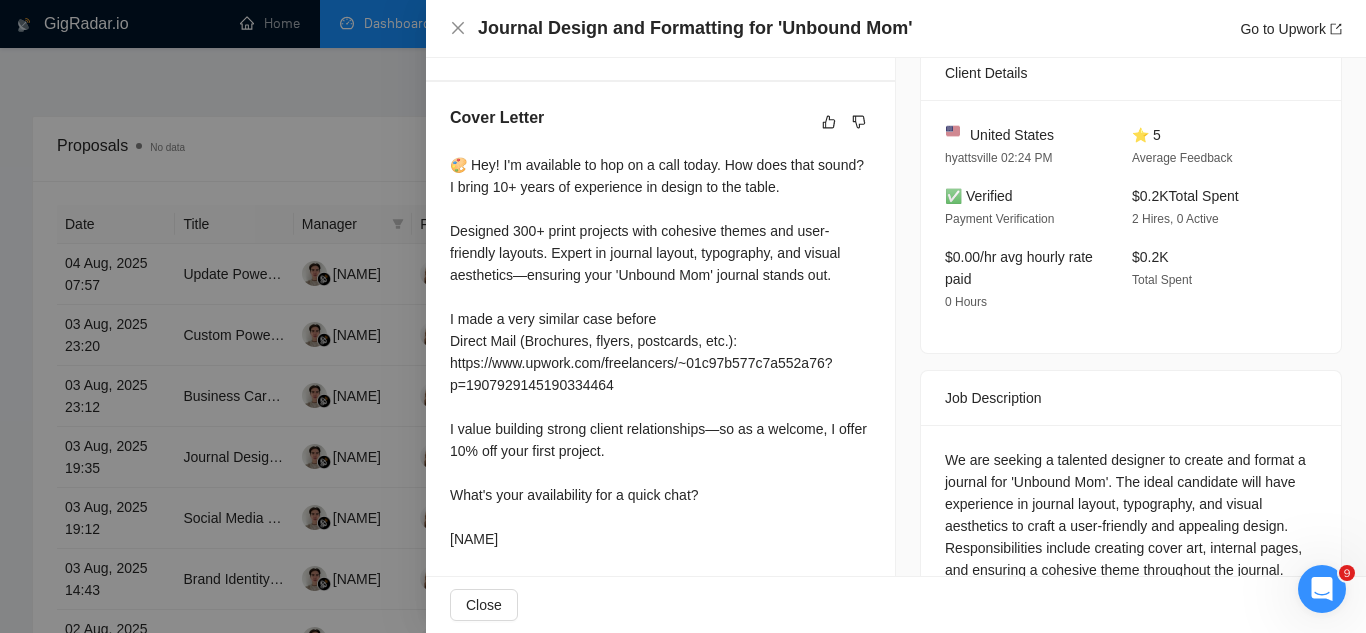 click at bounding box center [683, 316] 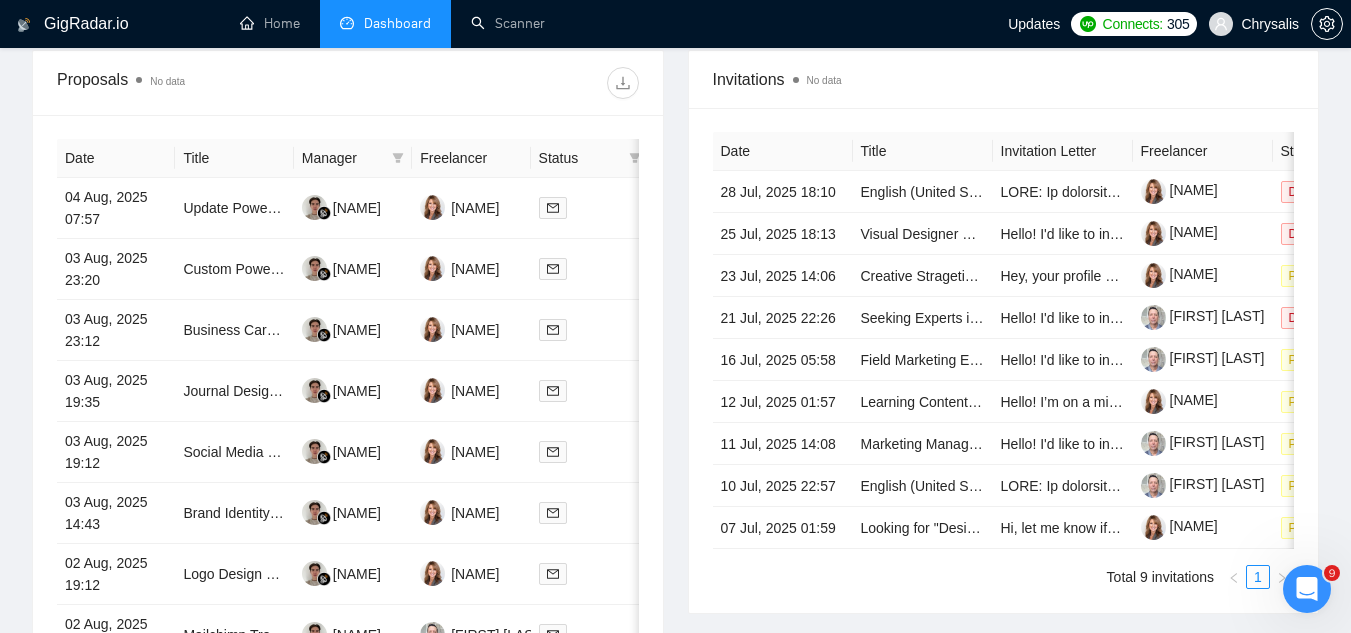 scroll, scrollTop: 800, scrollLeft: 0, axis: vertical 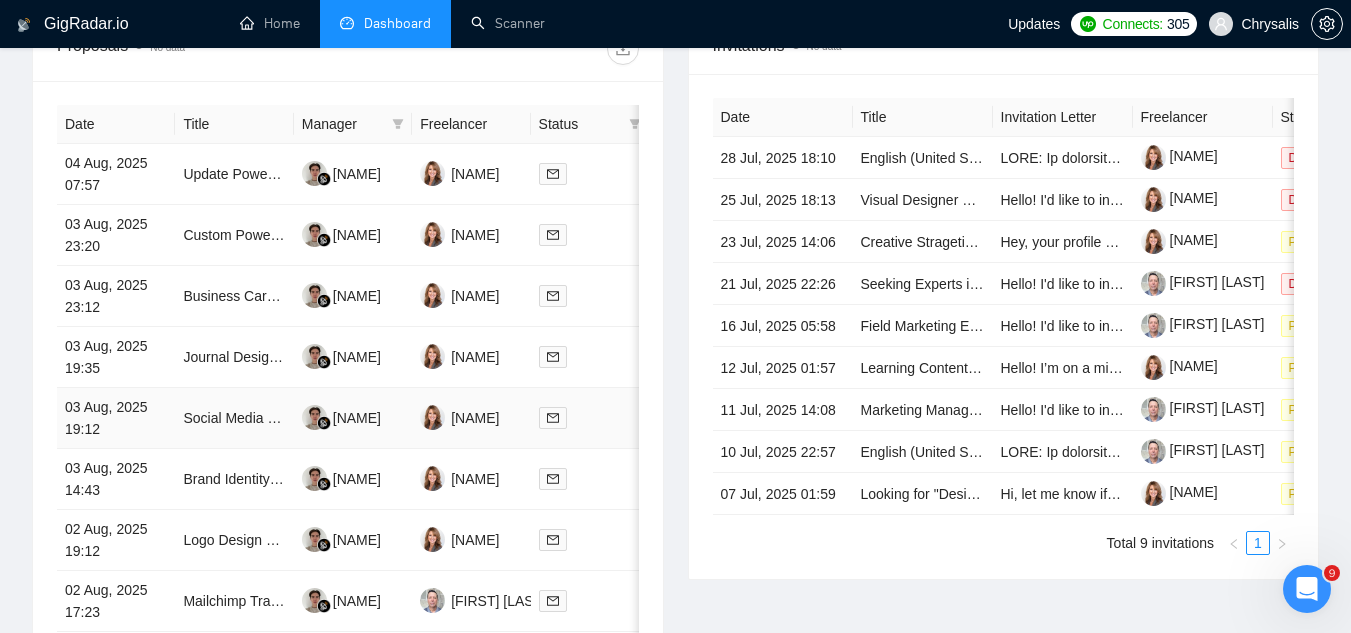 click on "Social Media Designer for Peptide and Wellness Brand" at bounding box center (234, 418) 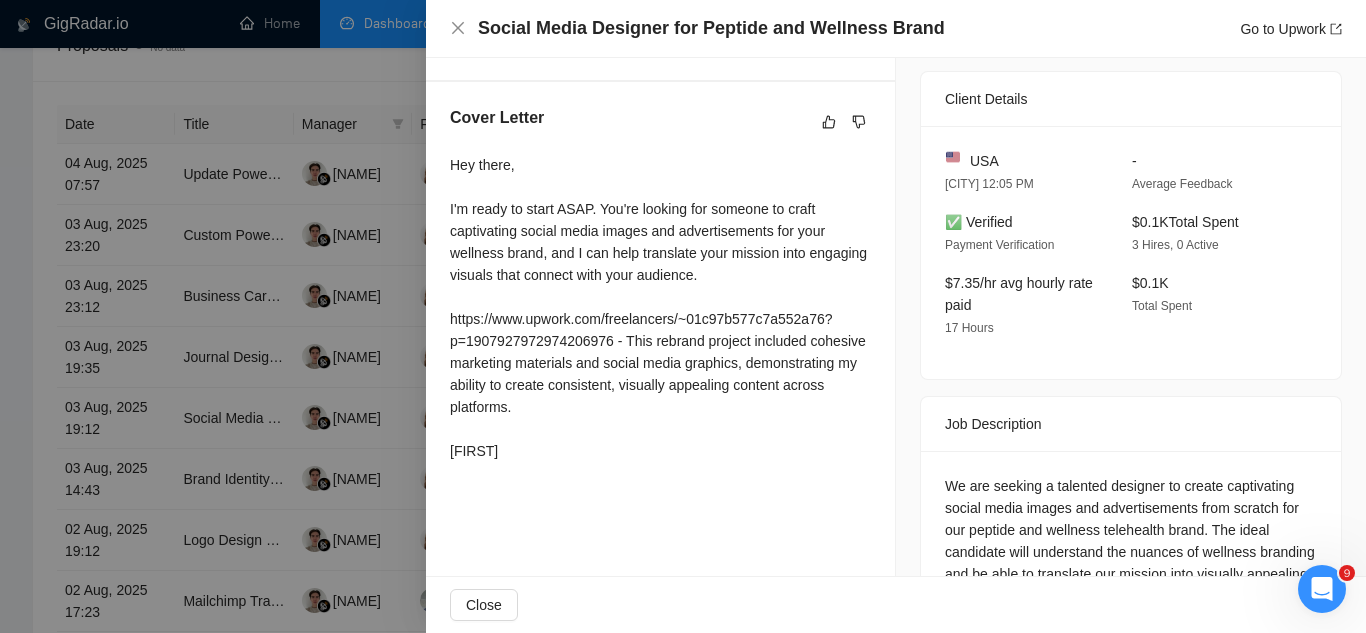 click at bounding box center (683, 316) 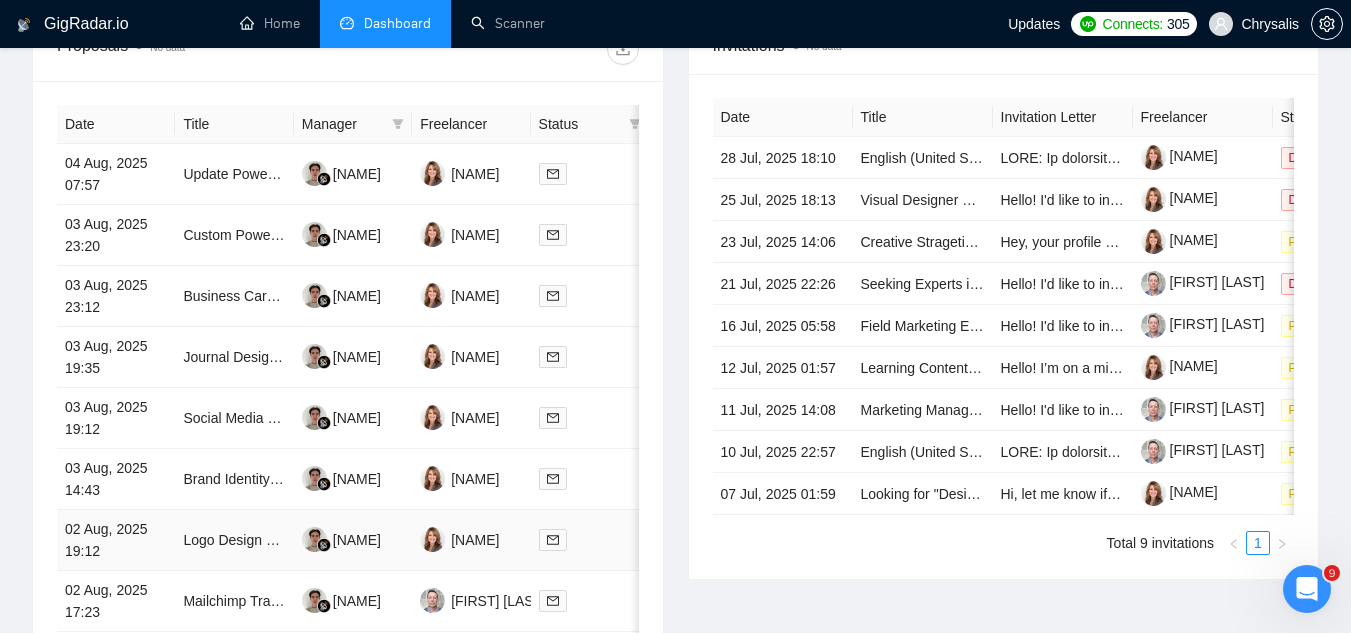 click on "Logo Design Needed" at bounding box center [234, 540] 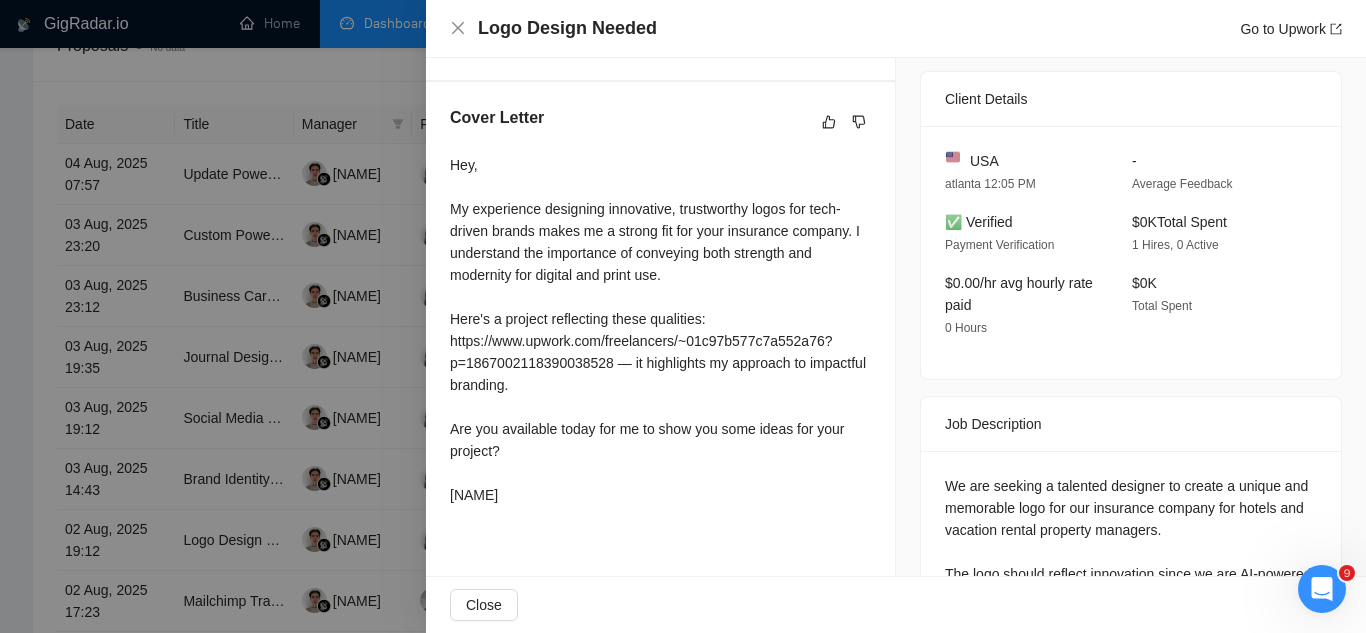 click at bounding box center [683, 316] 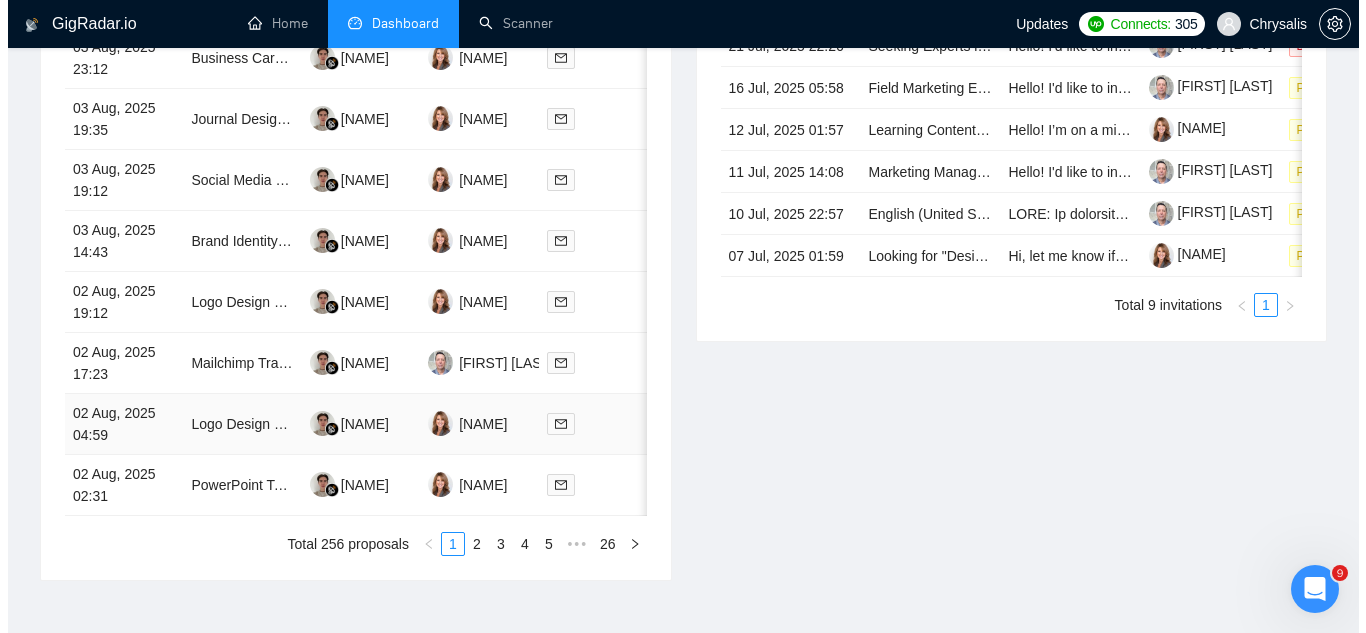 scroll, scrollTop: 1100, scrollLeft: 0, axis: vertical 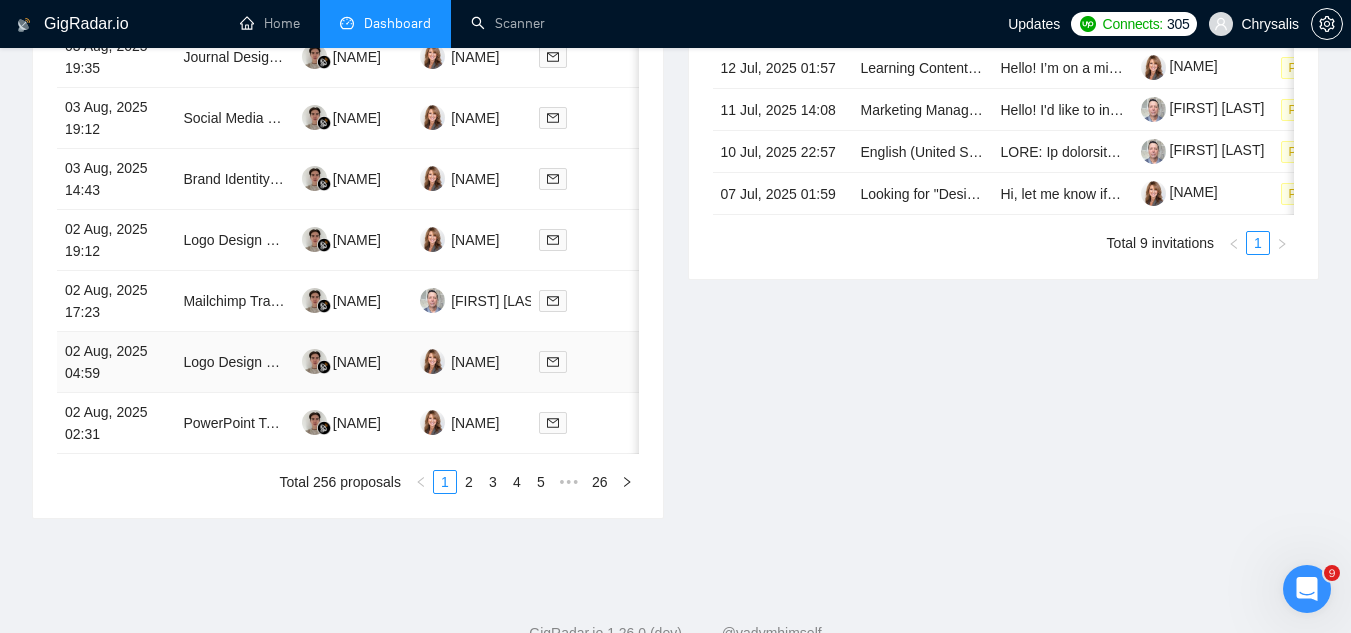 click on "Logo Design and Bottle Label Creation" at bounding box center [234, 362] 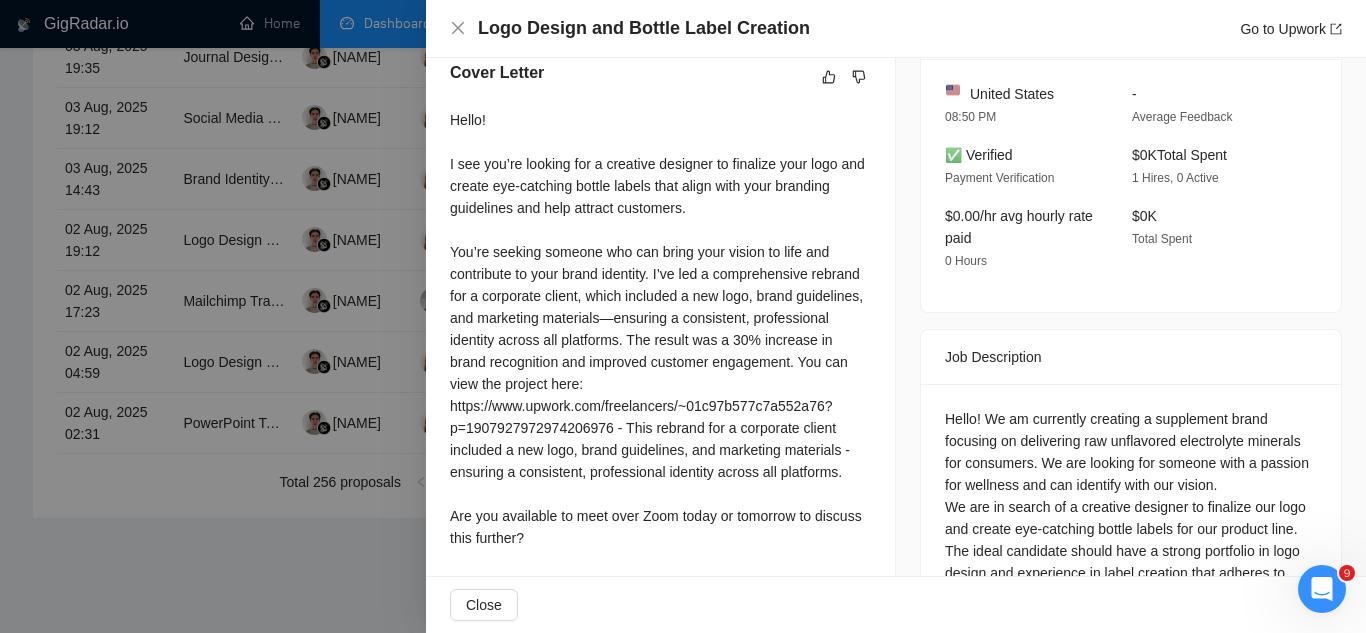 scroll, scrollTop: 578, scrollLeft: 0, axis: vertical 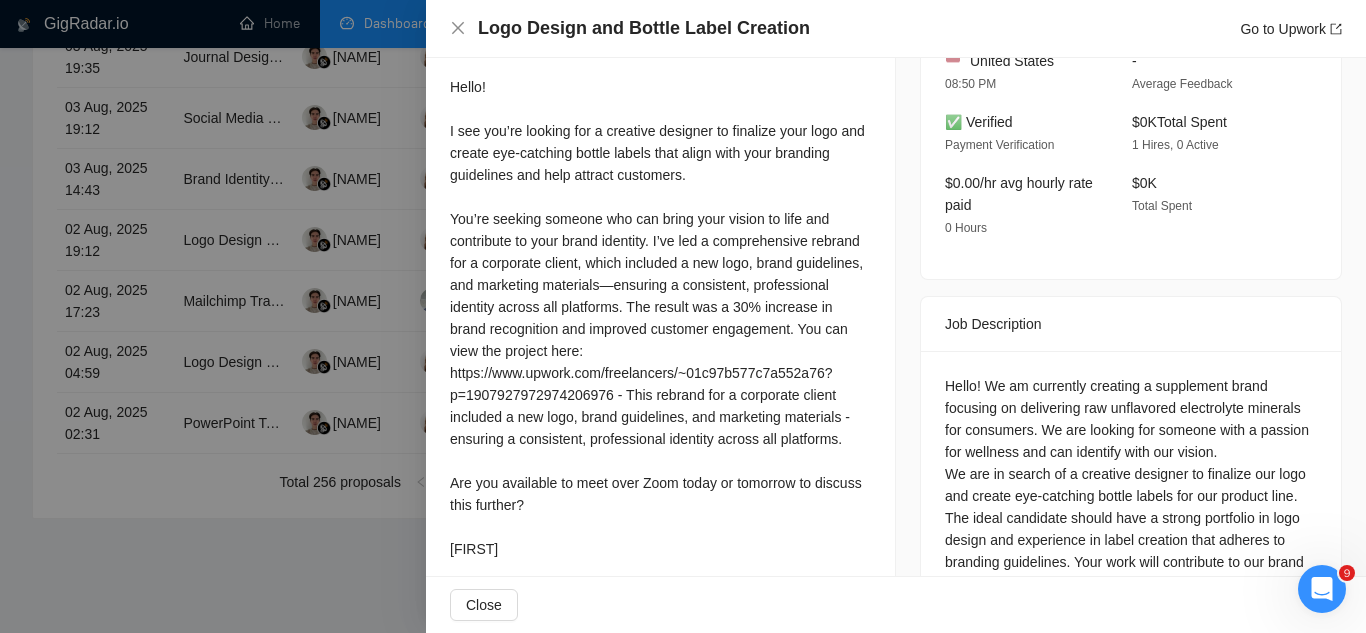 click at bounding box center (683, 316) 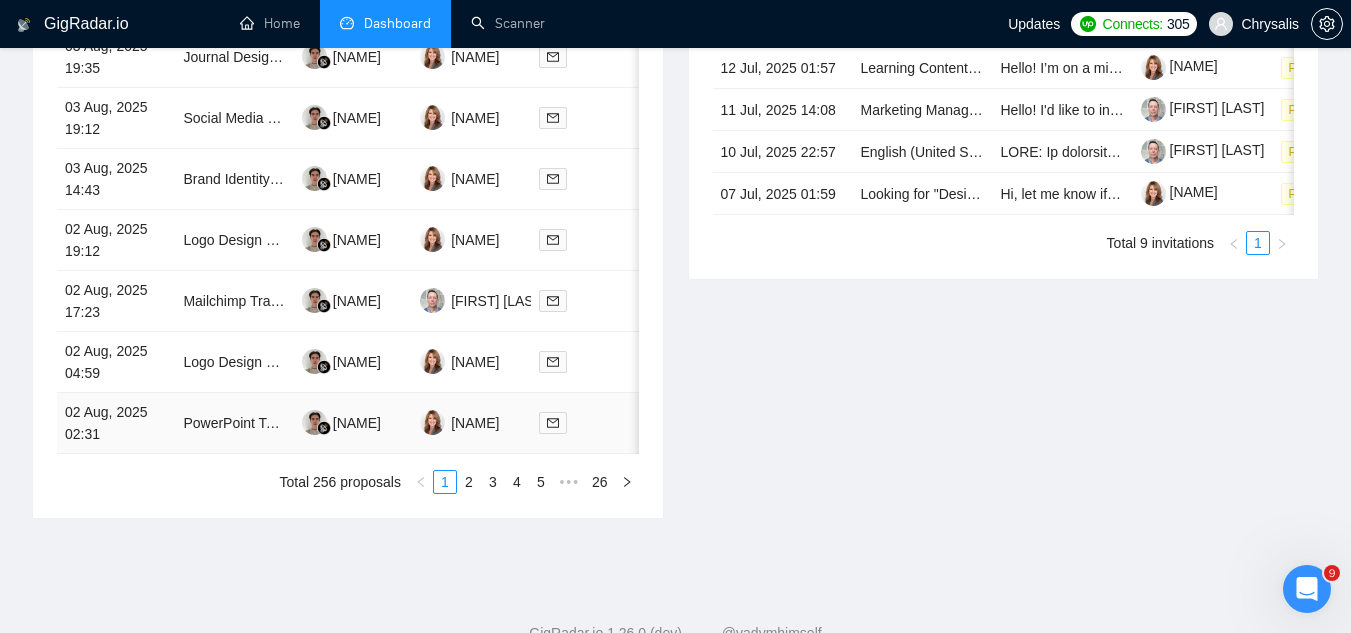 click on "PowerPoint Template Development" at bounding box center (234, 423) 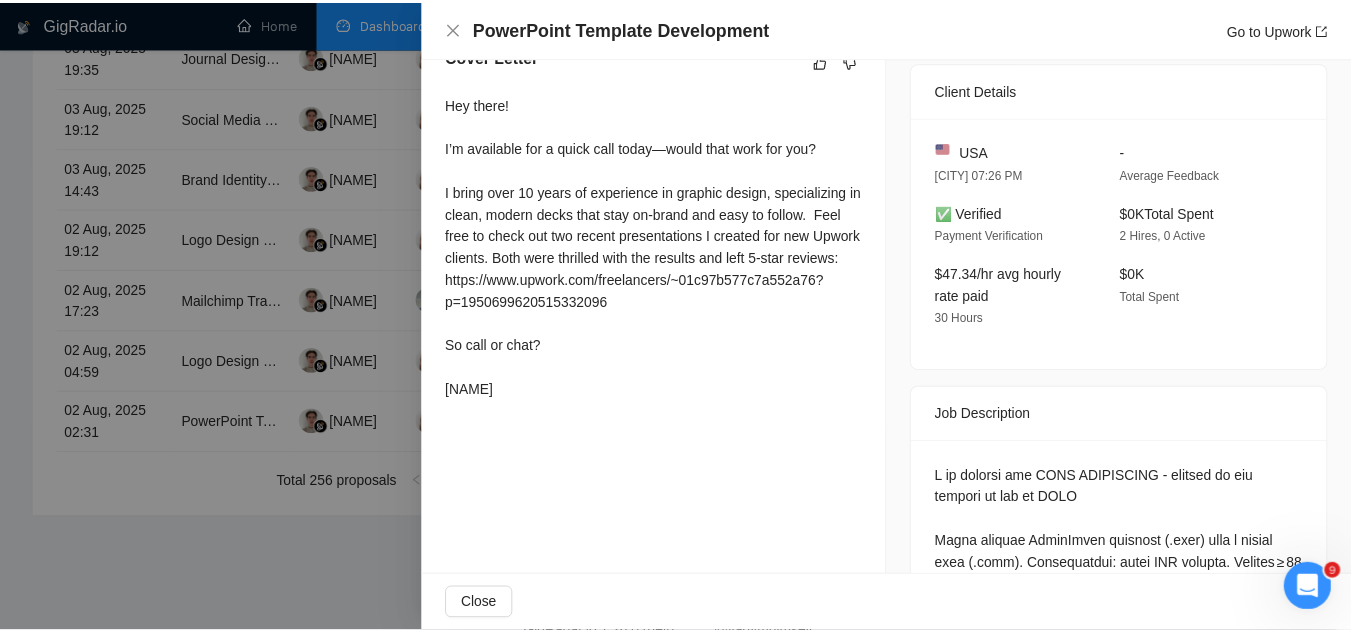 scroll, scrollTop: 478, scrollLeft: 0, axis: vertical 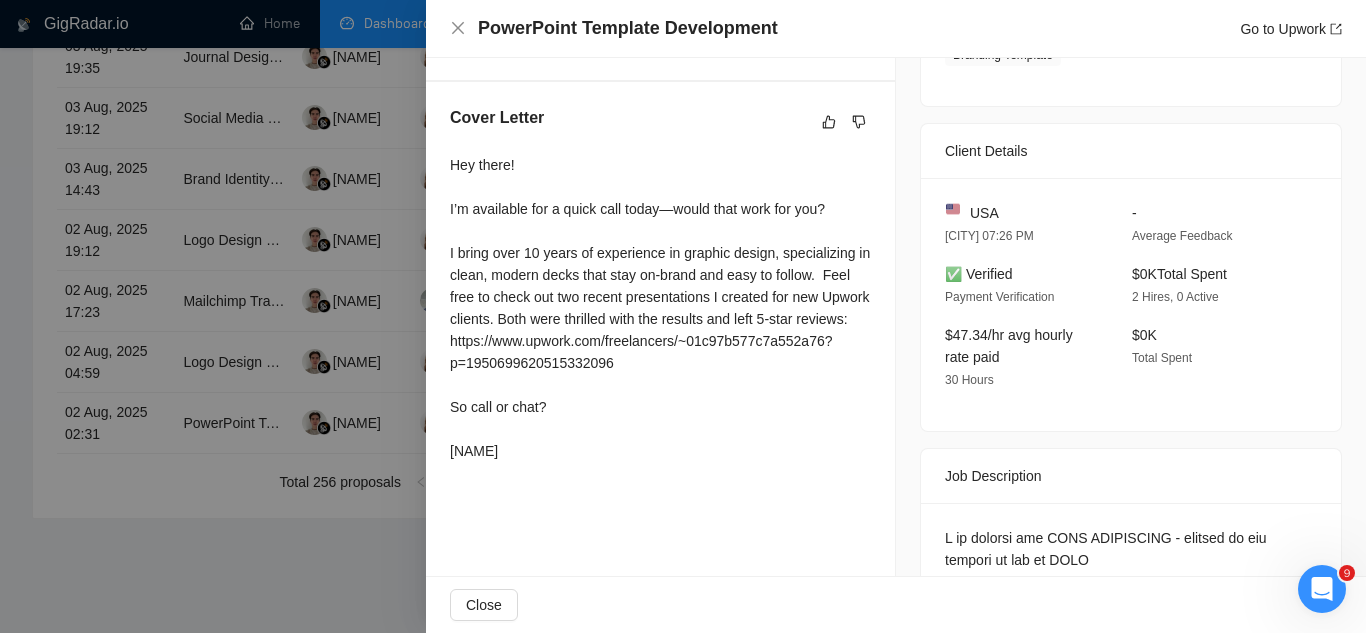 click at bounding box center (683, 316) 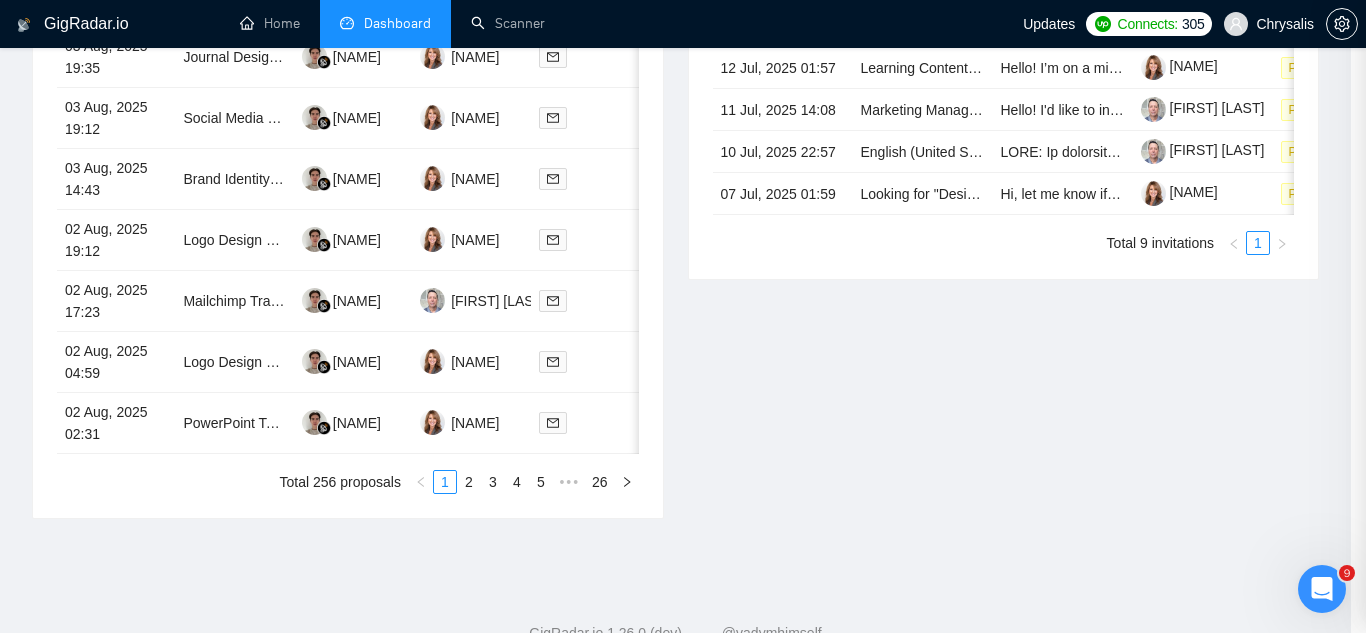 click at bounding box center [683, 316] 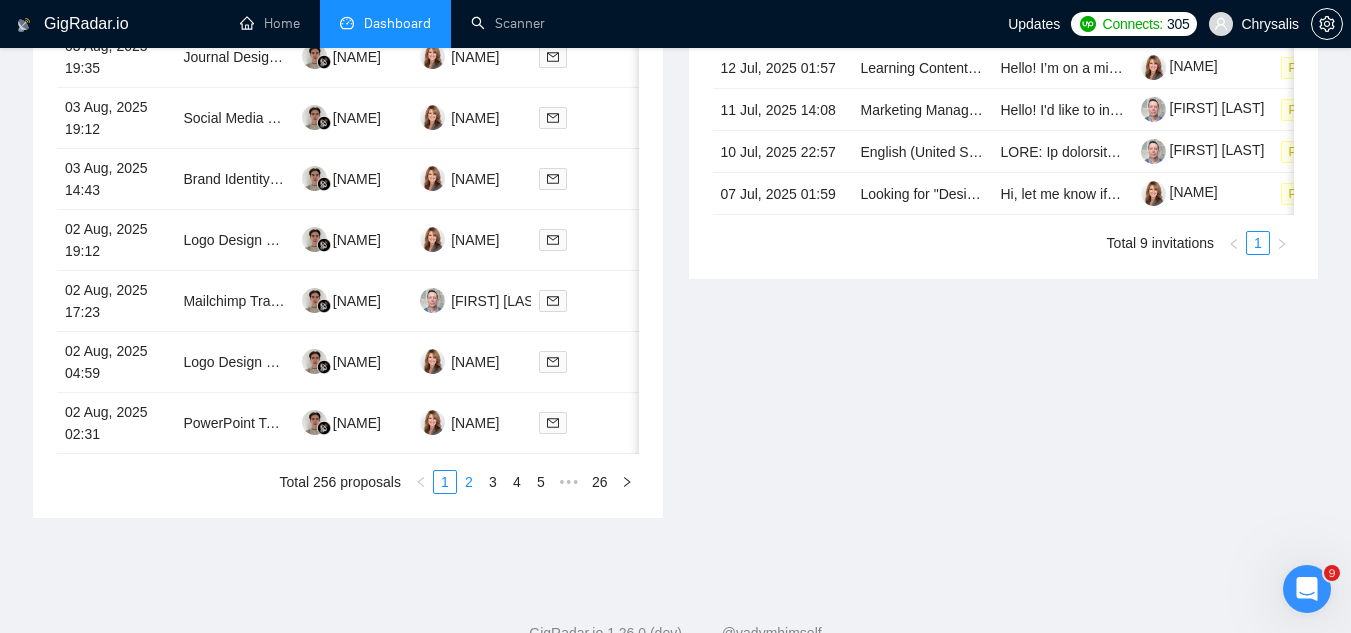 click on "2" at bounding box center (469, 482) 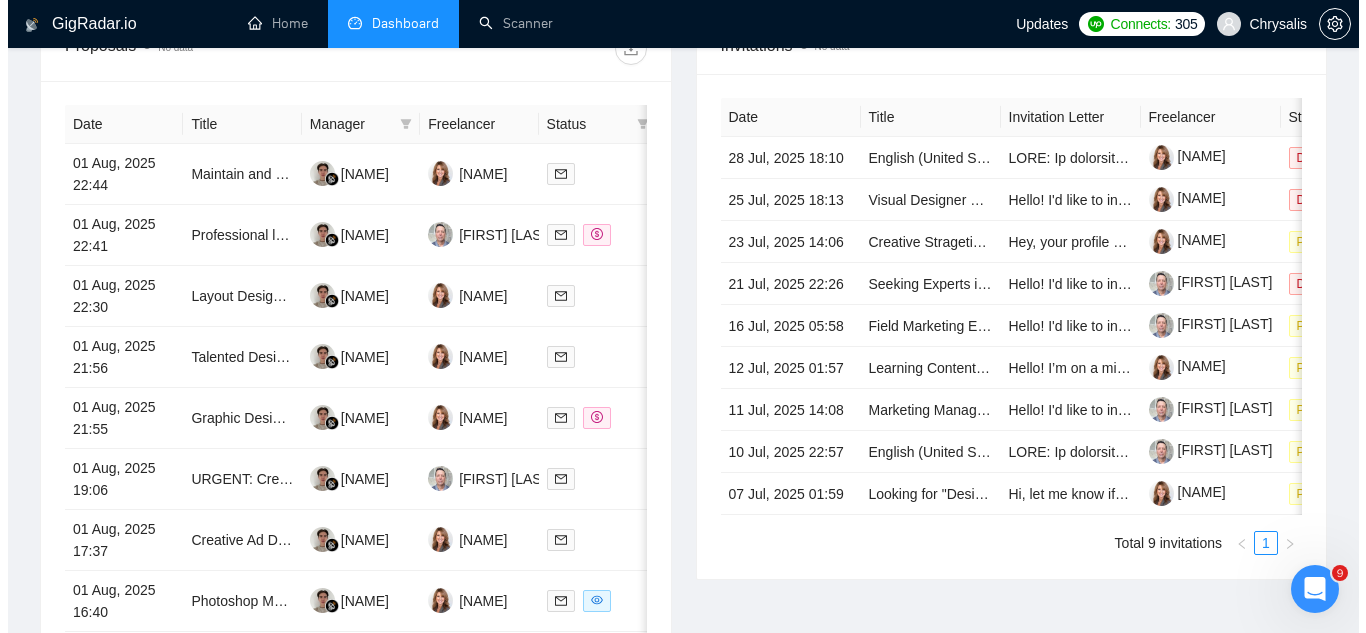 scroll, scrollTop: 700, scrollLeft: 0, axis: vertical 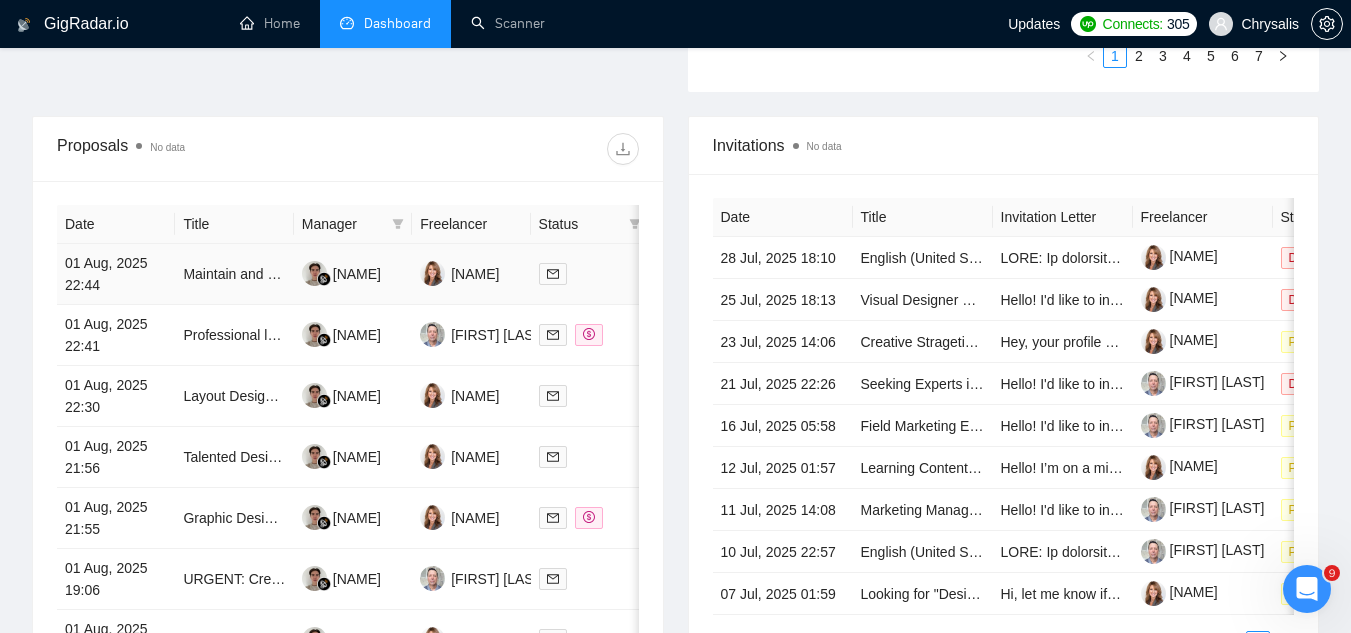 click on "Maintain and edit our Wordpress website" at bounding box center (234, 274) 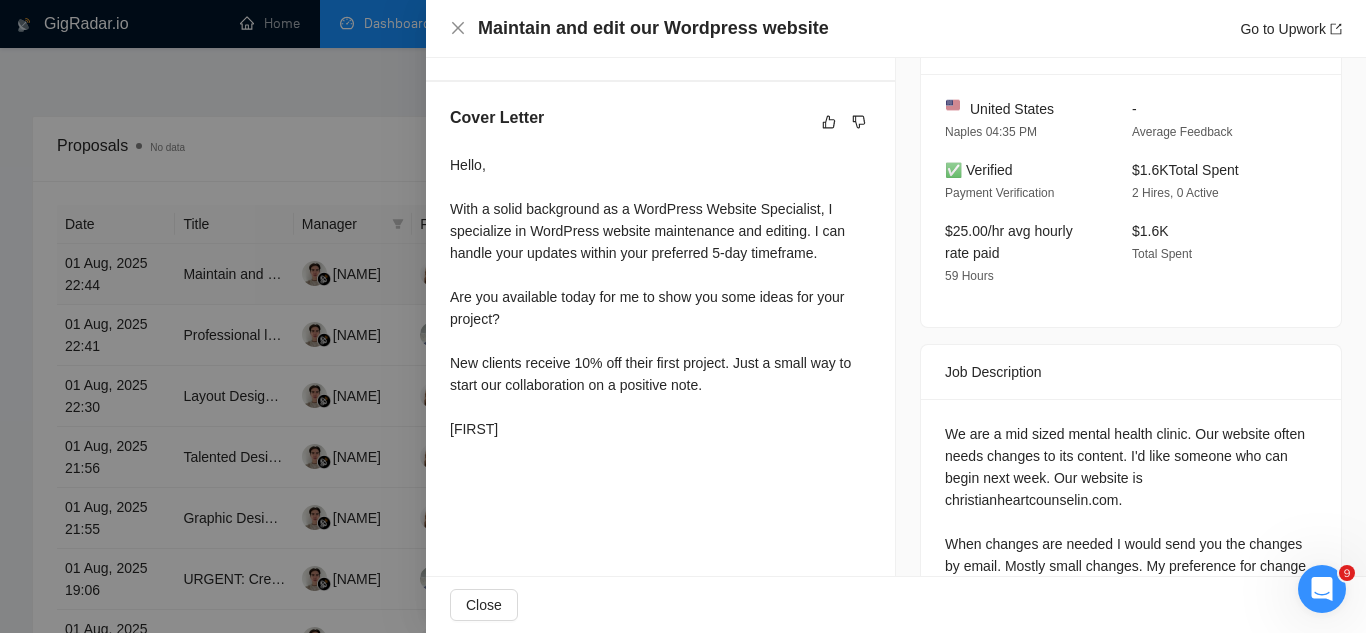 click at bounding box center (683, 316) 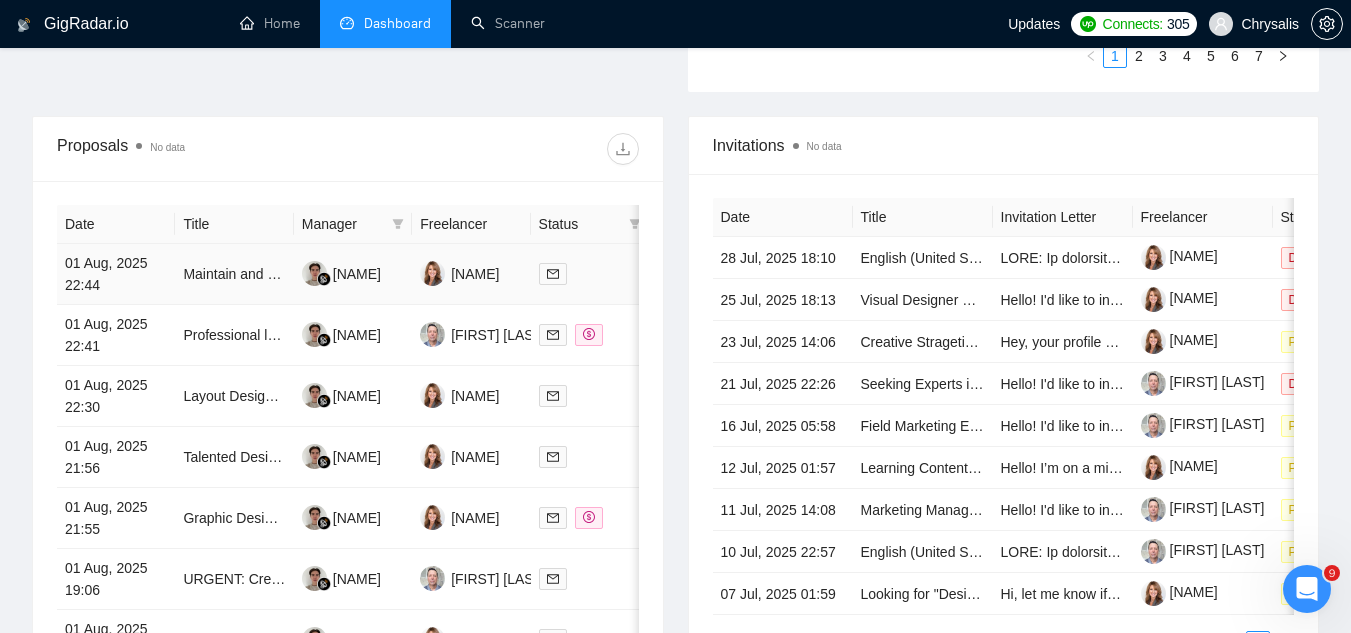 click on "Maintain and edit our Wordpress website" at bounding box center (234, 274) 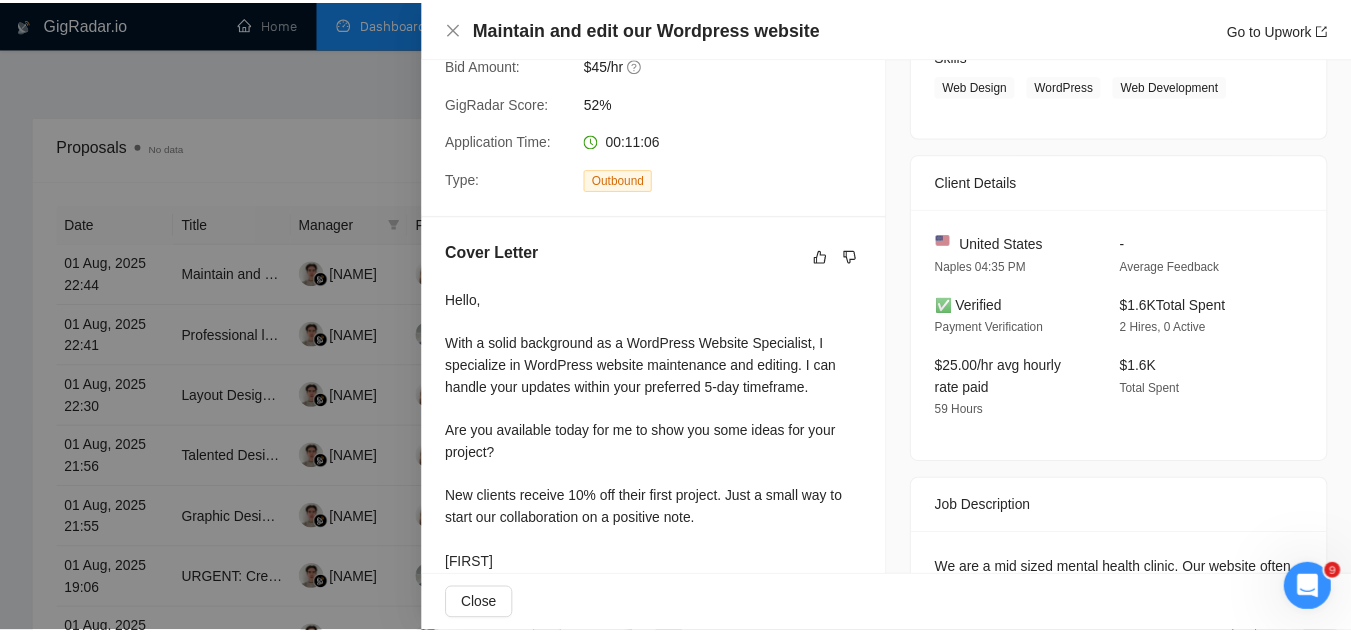 scroll, scrollTop: 400, scrollLeft: 0, axis: vertical 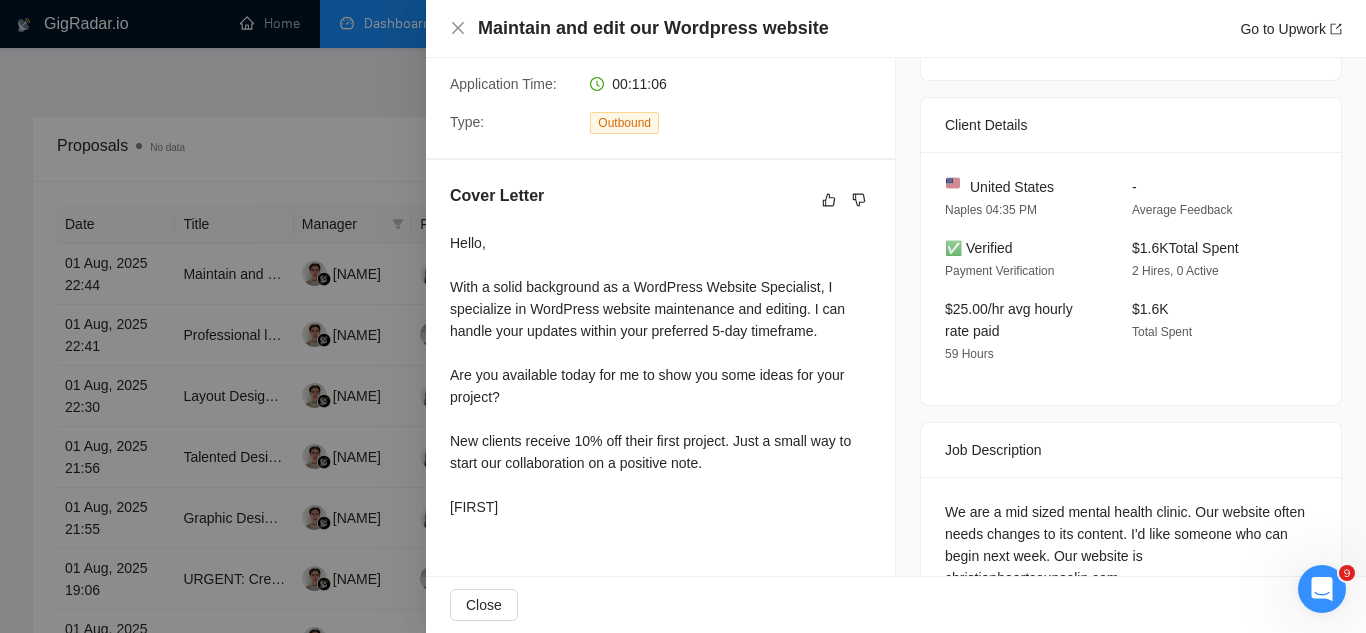 click at bounding box center [683, 316] 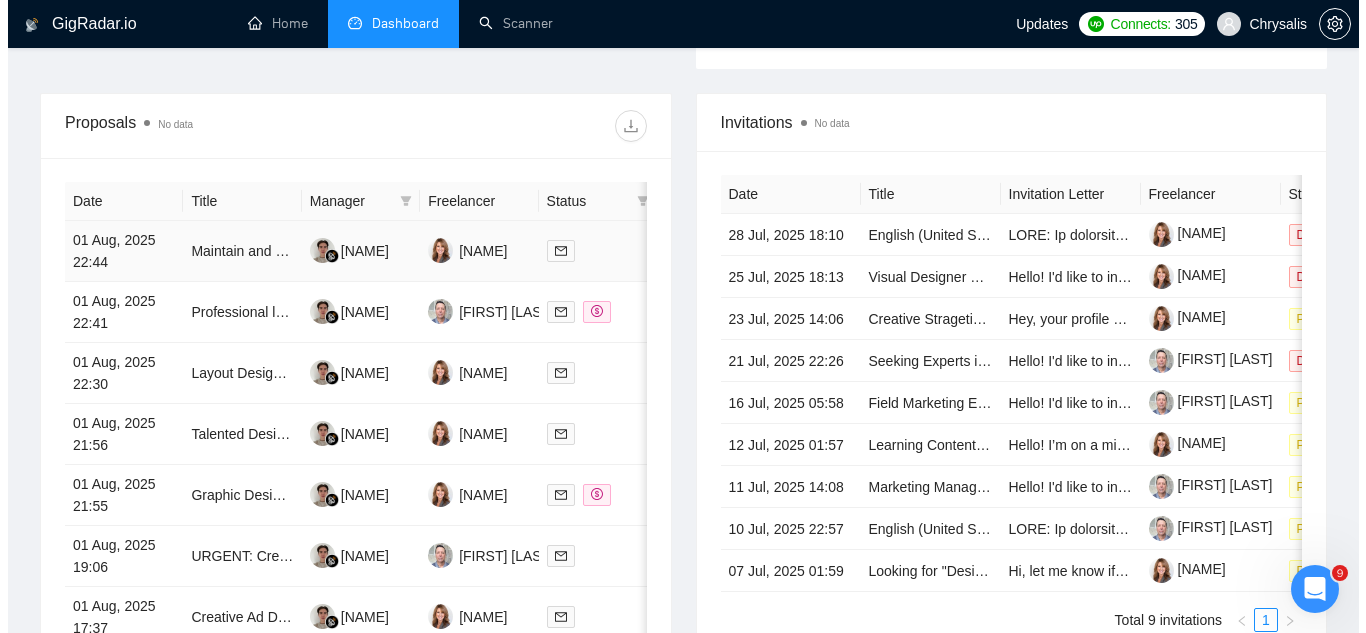 scroll, scrollTop: 800, scrollLeft: 0, axis: vertical 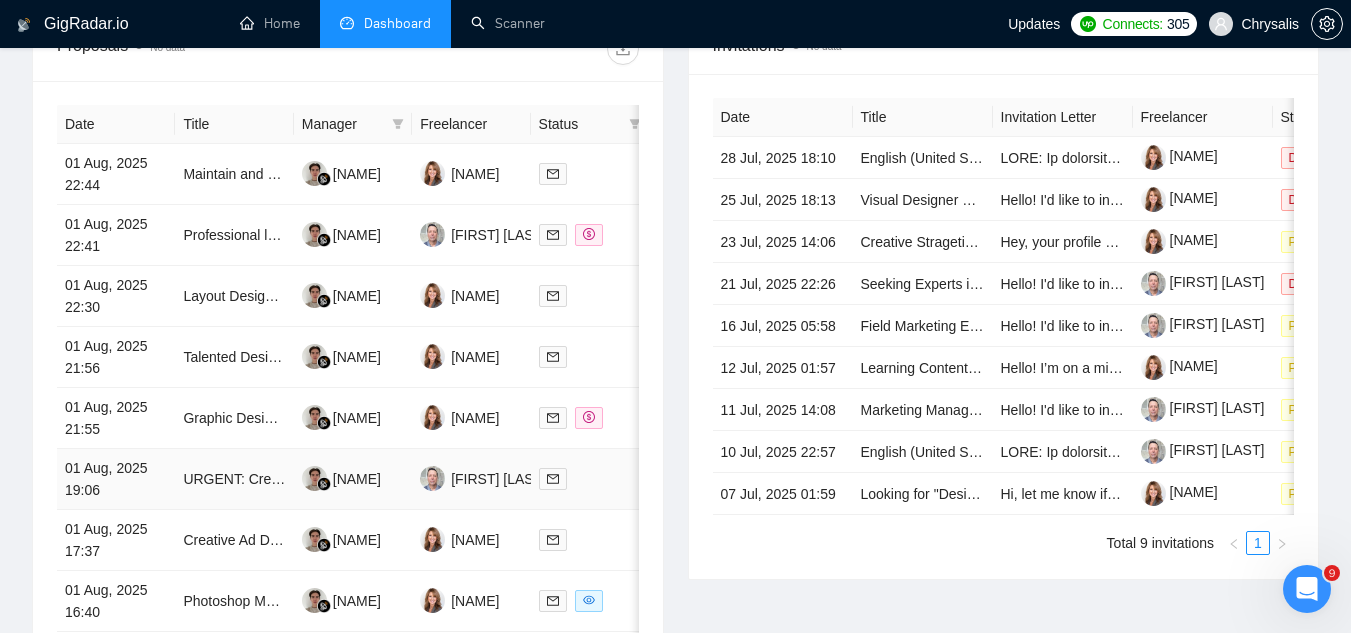 click on "URGENT: Create 8-12 Retail Mockup Images (Shelf, E-Com, On-Premise) – 24hr Turnaround" at bounding box center [234, 479] 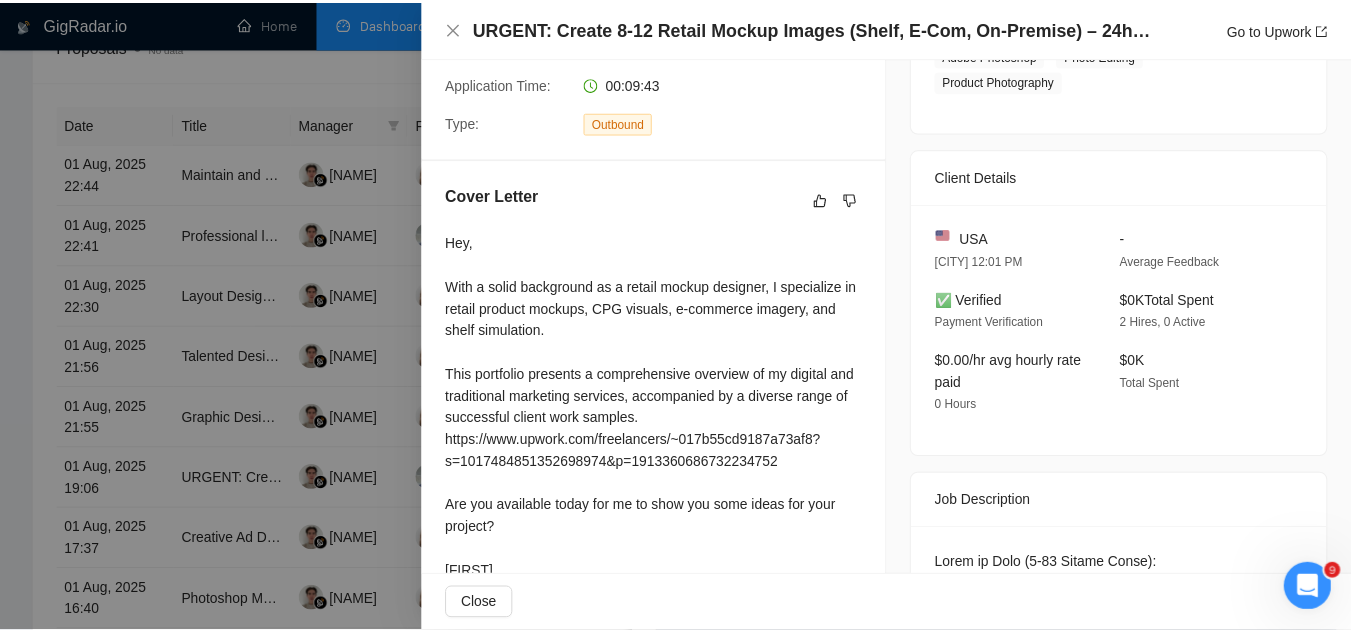 scroll, scrollTop: 500, scrollLeft: 0, axis: vertical 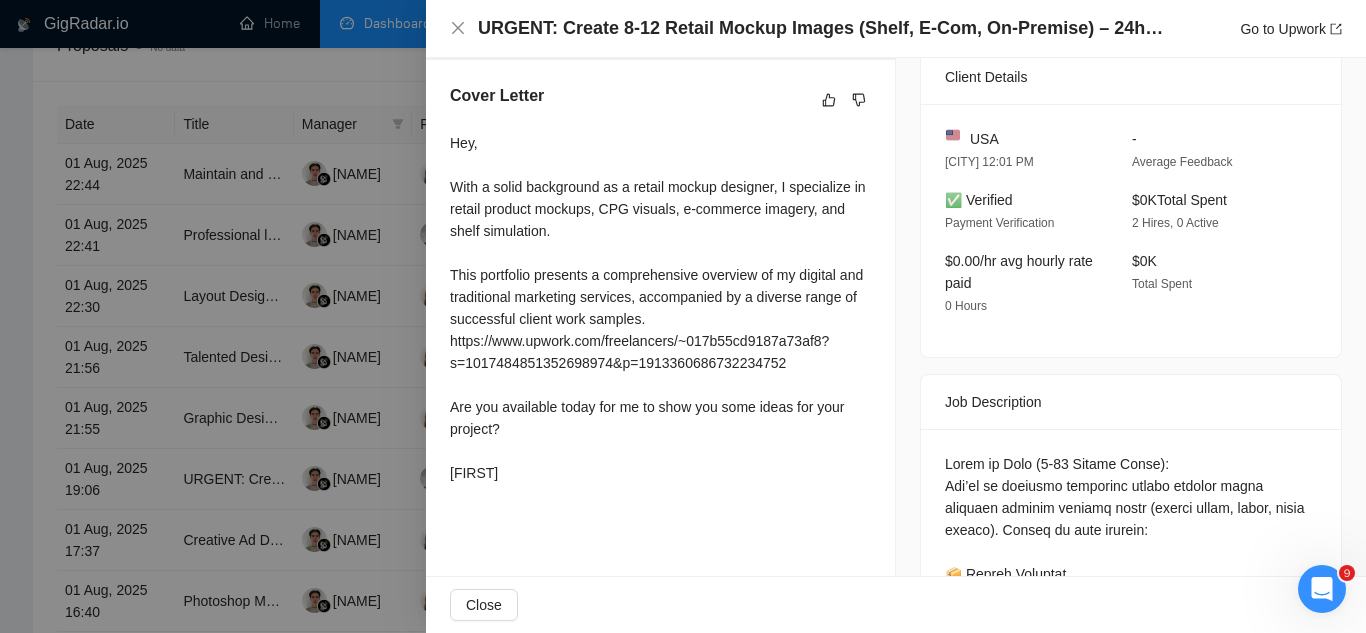 click at bounding box center [683, 316] 